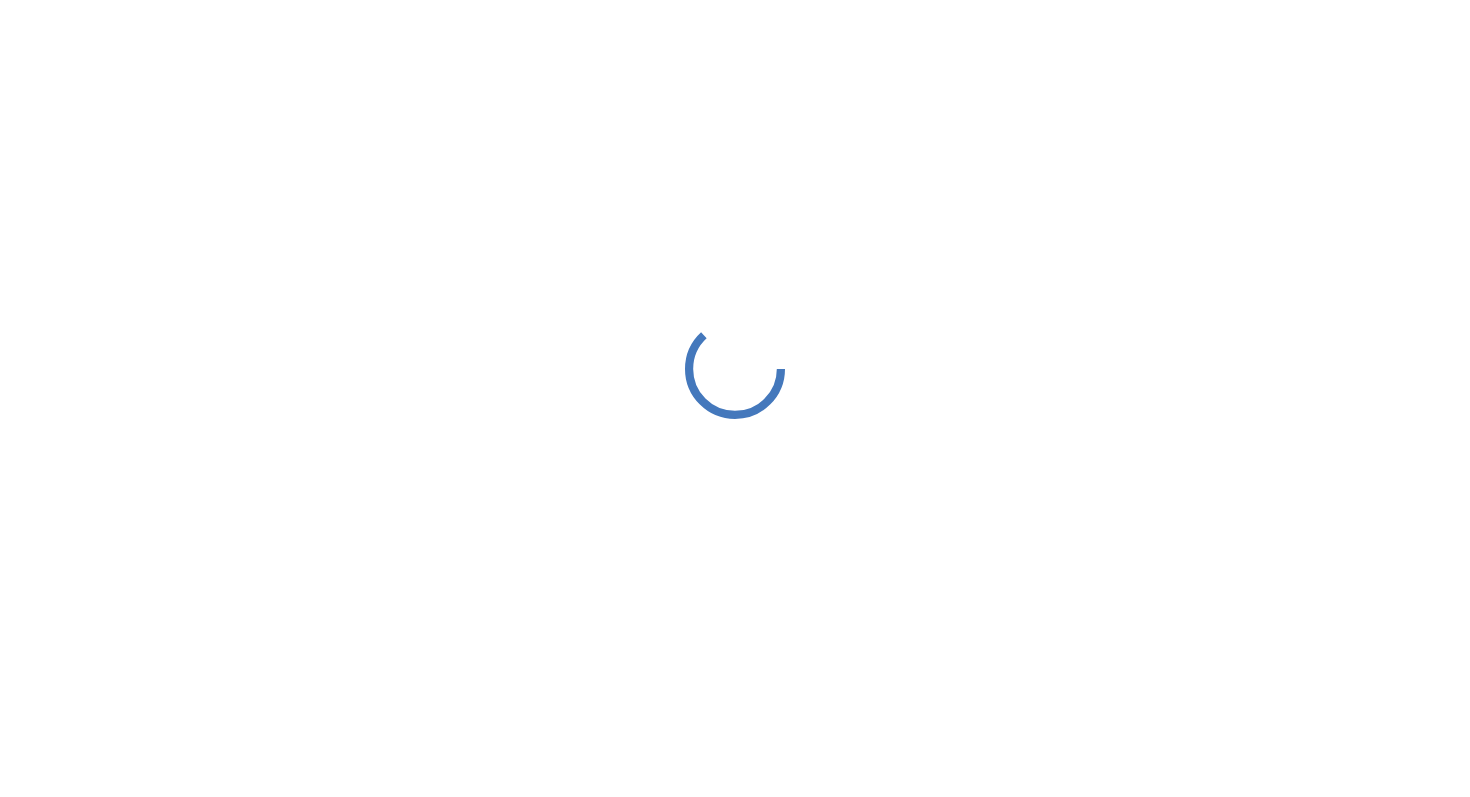 scroll, scrollTop: 0, scrollLeft: 0, axis: both 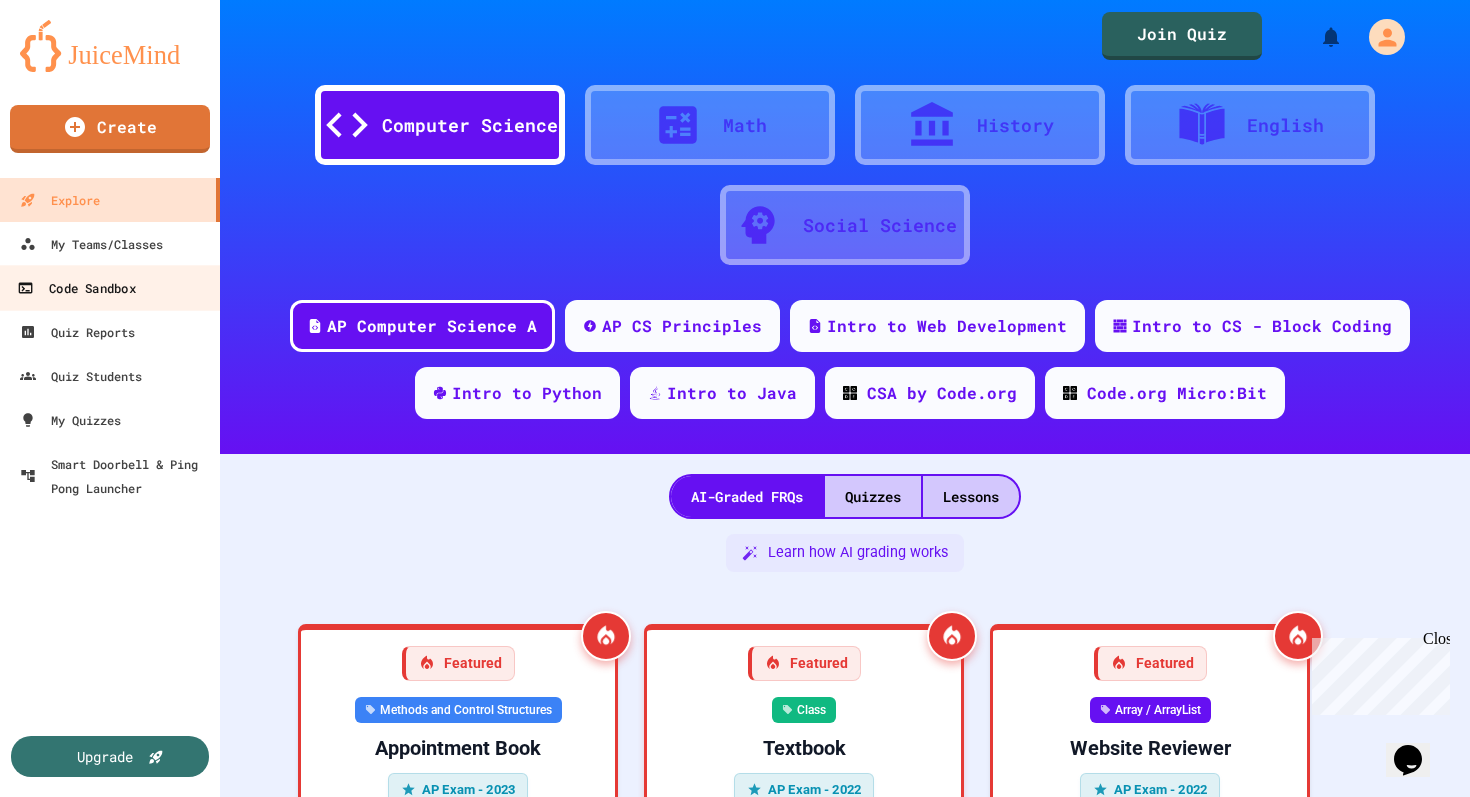 click on "Code Sandbox" at bounding box center (110, 287) 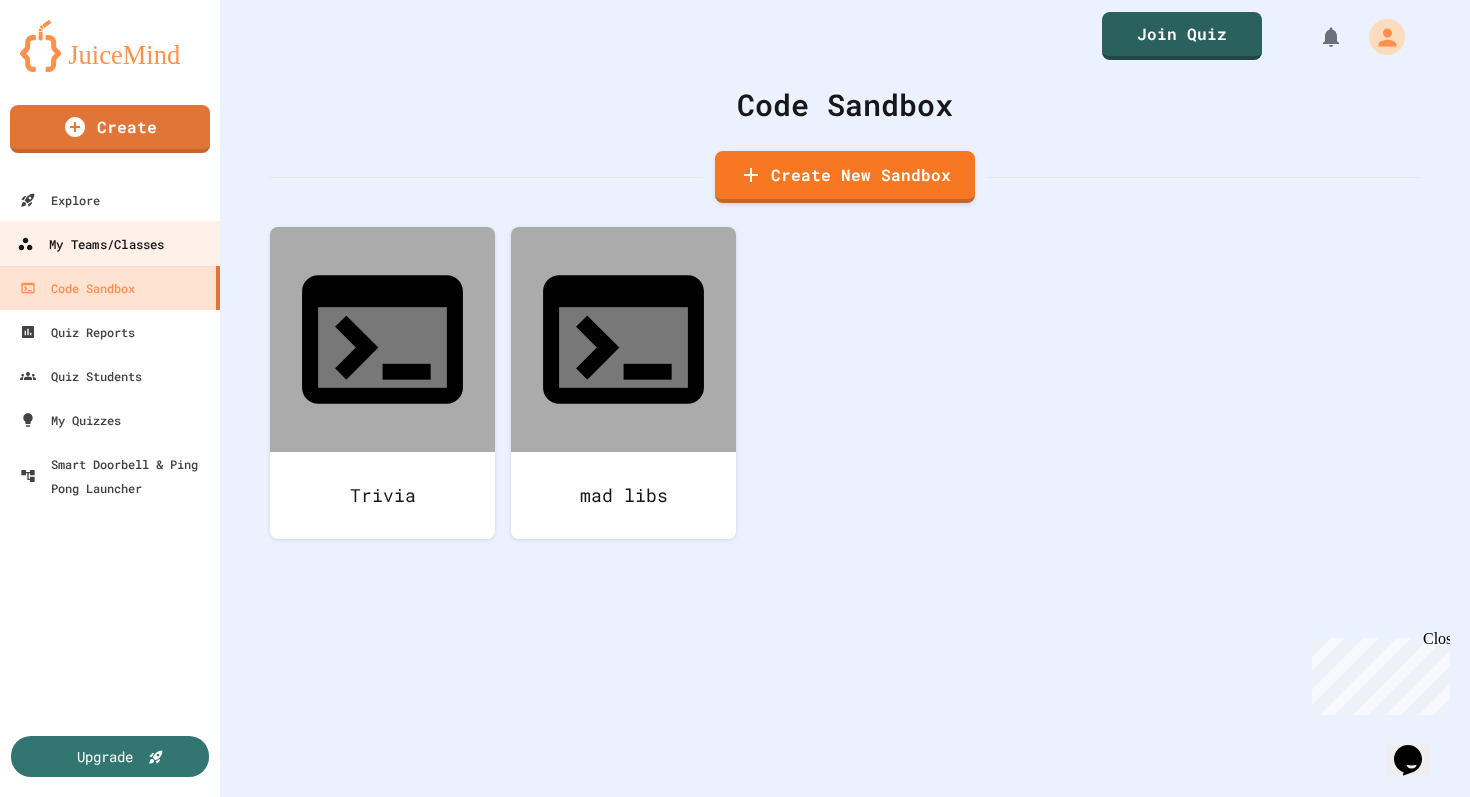 click on "My Teams/Classes" at bounding box center [90, 244] 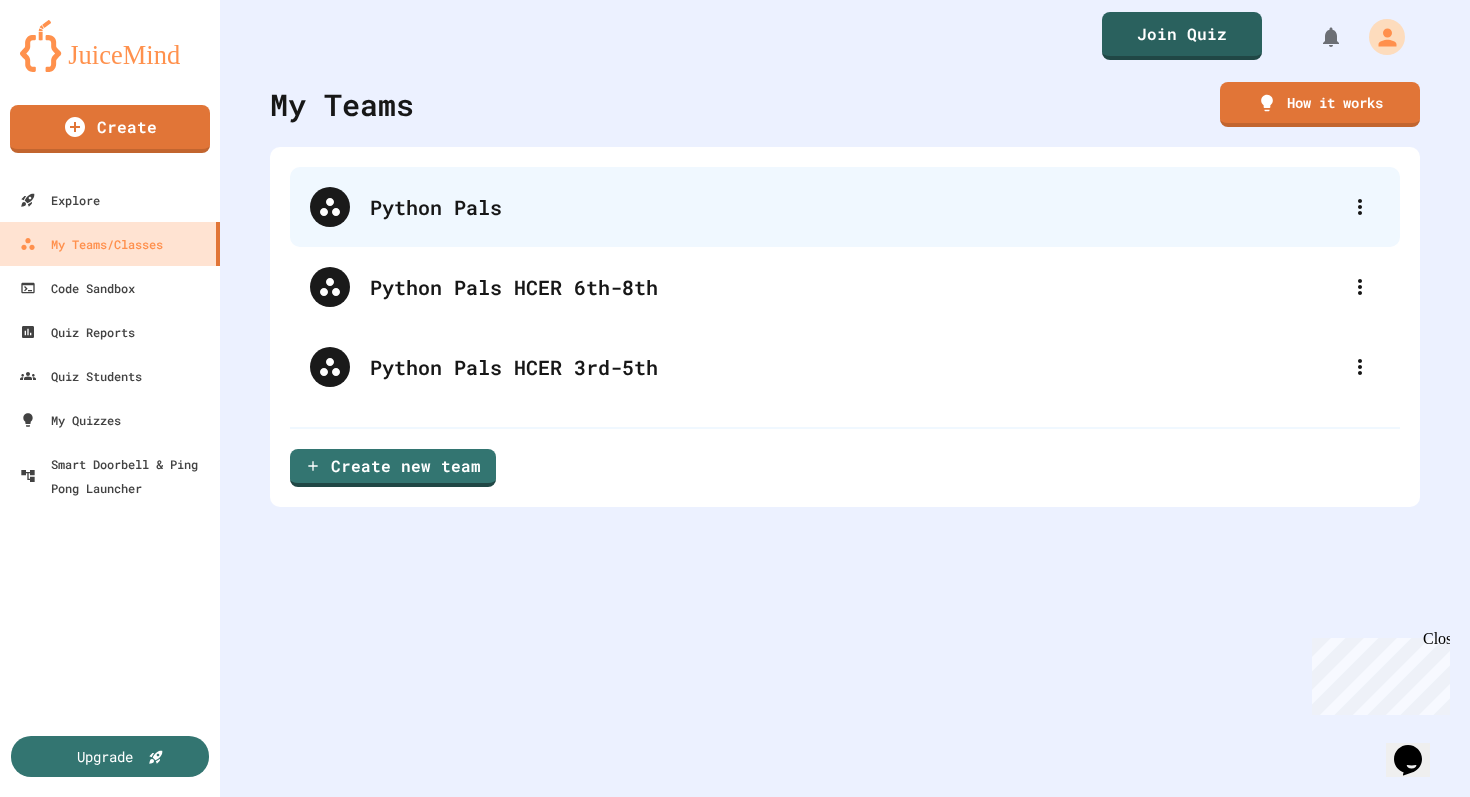 click on "Python Pals" at bounding box center (845, 207) 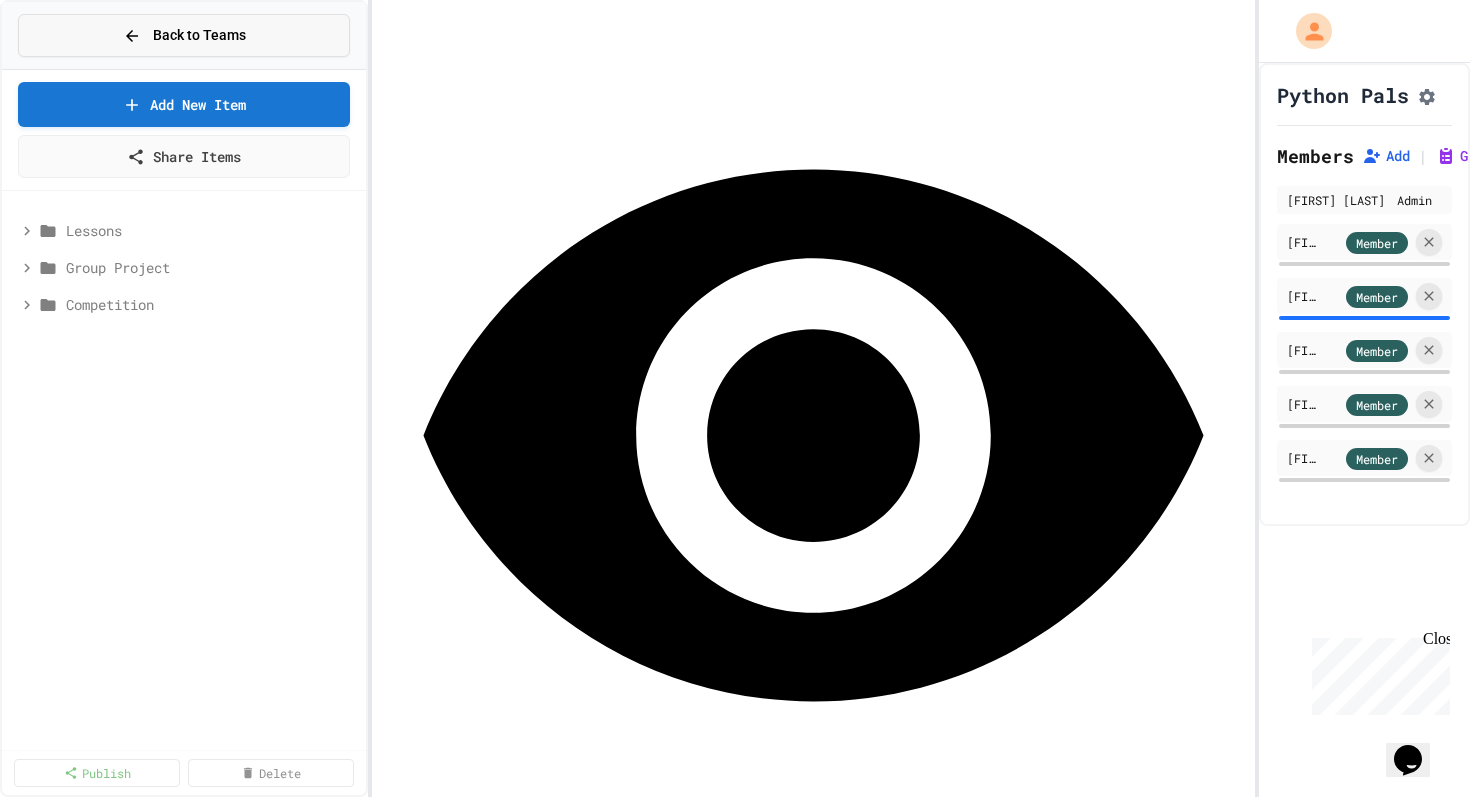 click on "Back to Teams" at bounding box center (199, 35) 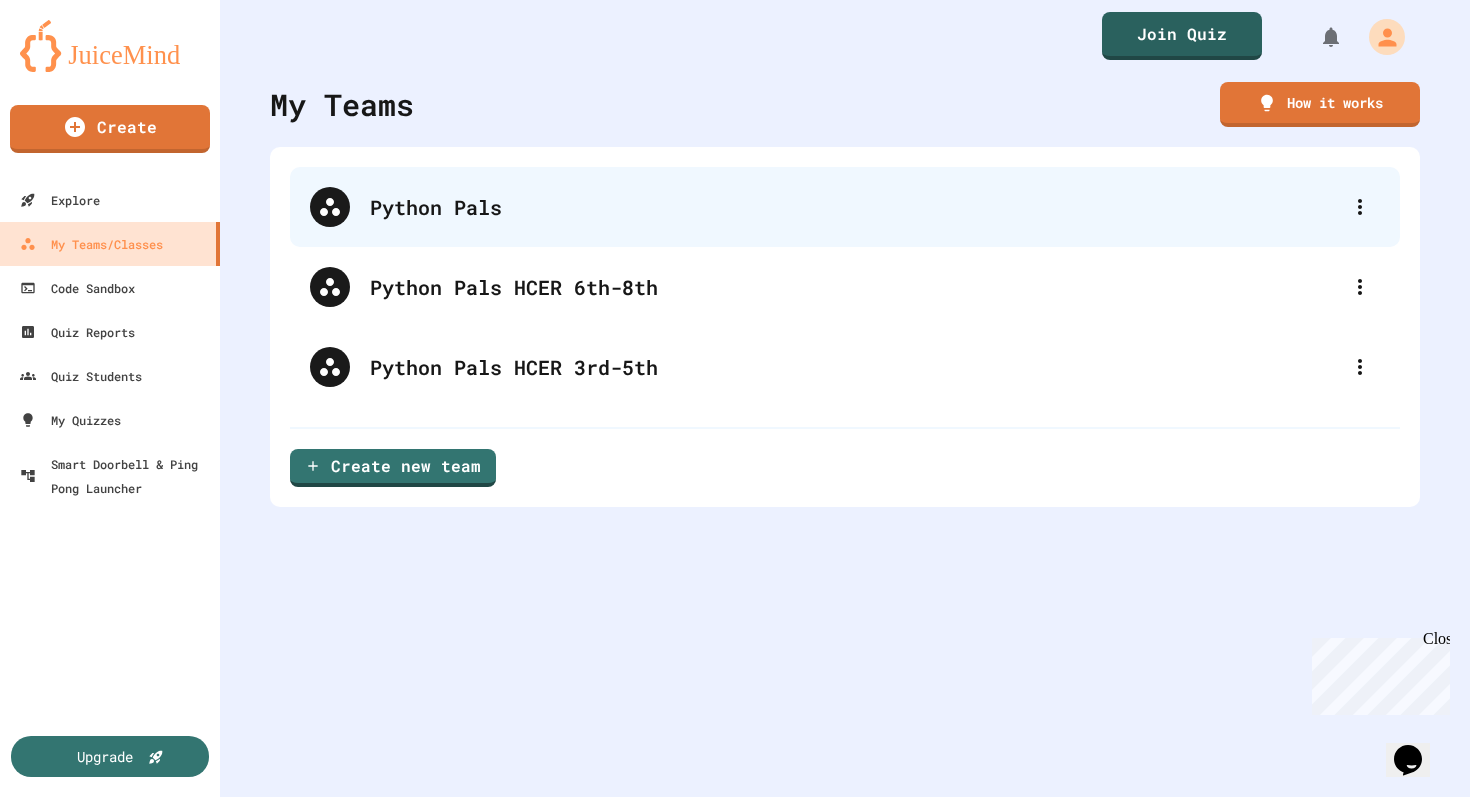 click on "Python Pals" at bounding box center (855, 207) 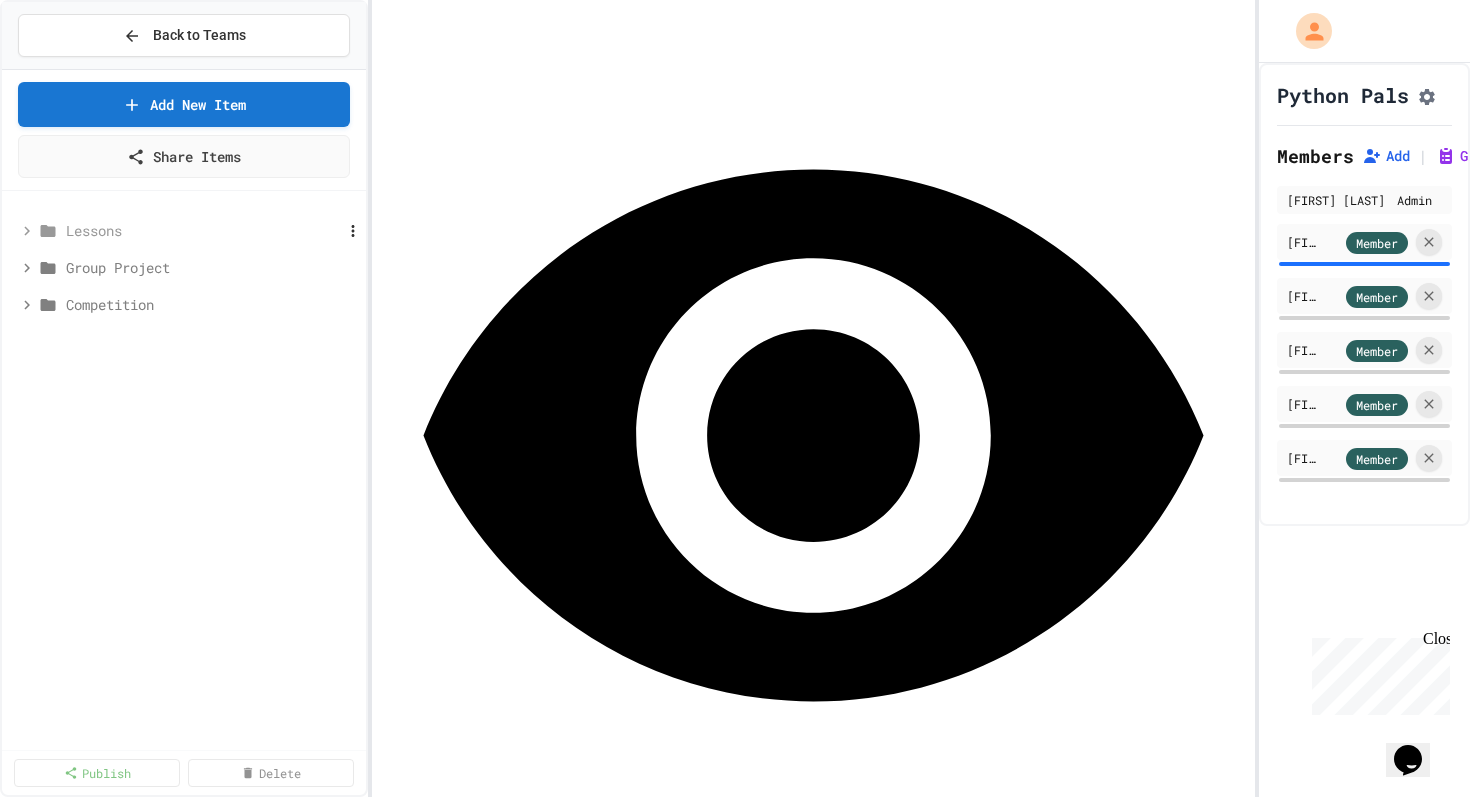 click 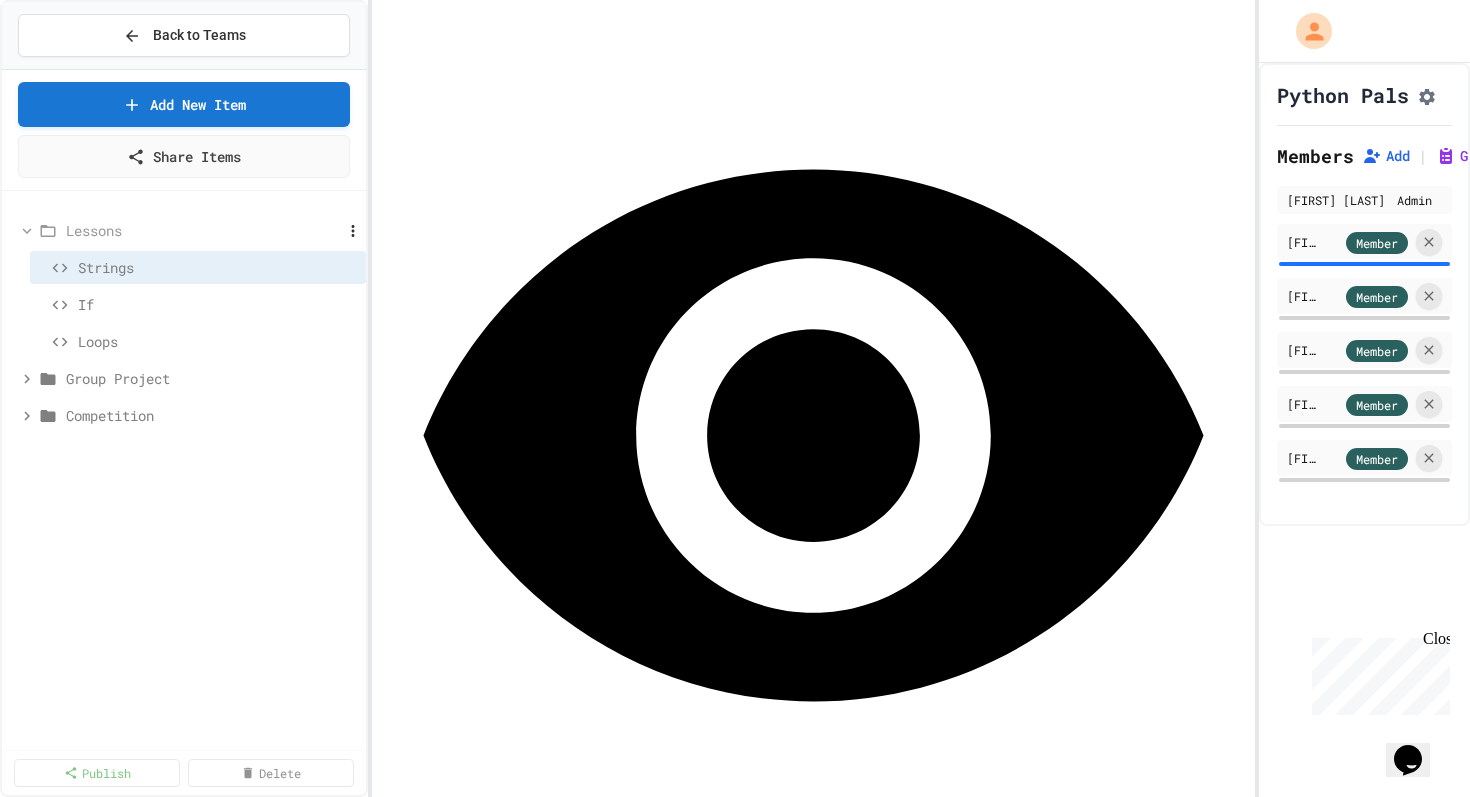 click 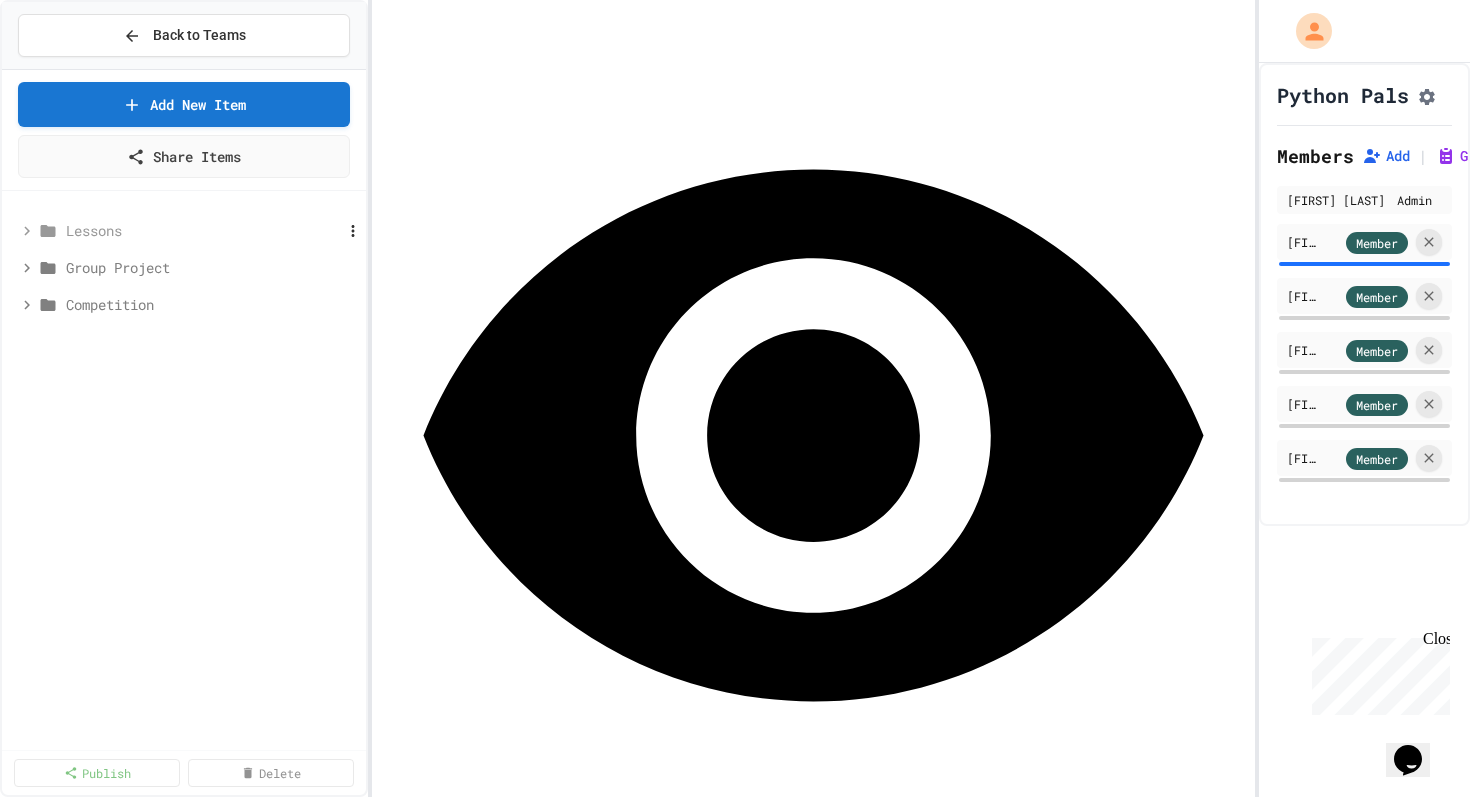click on "Lessons" at bounding box center [160, 230] 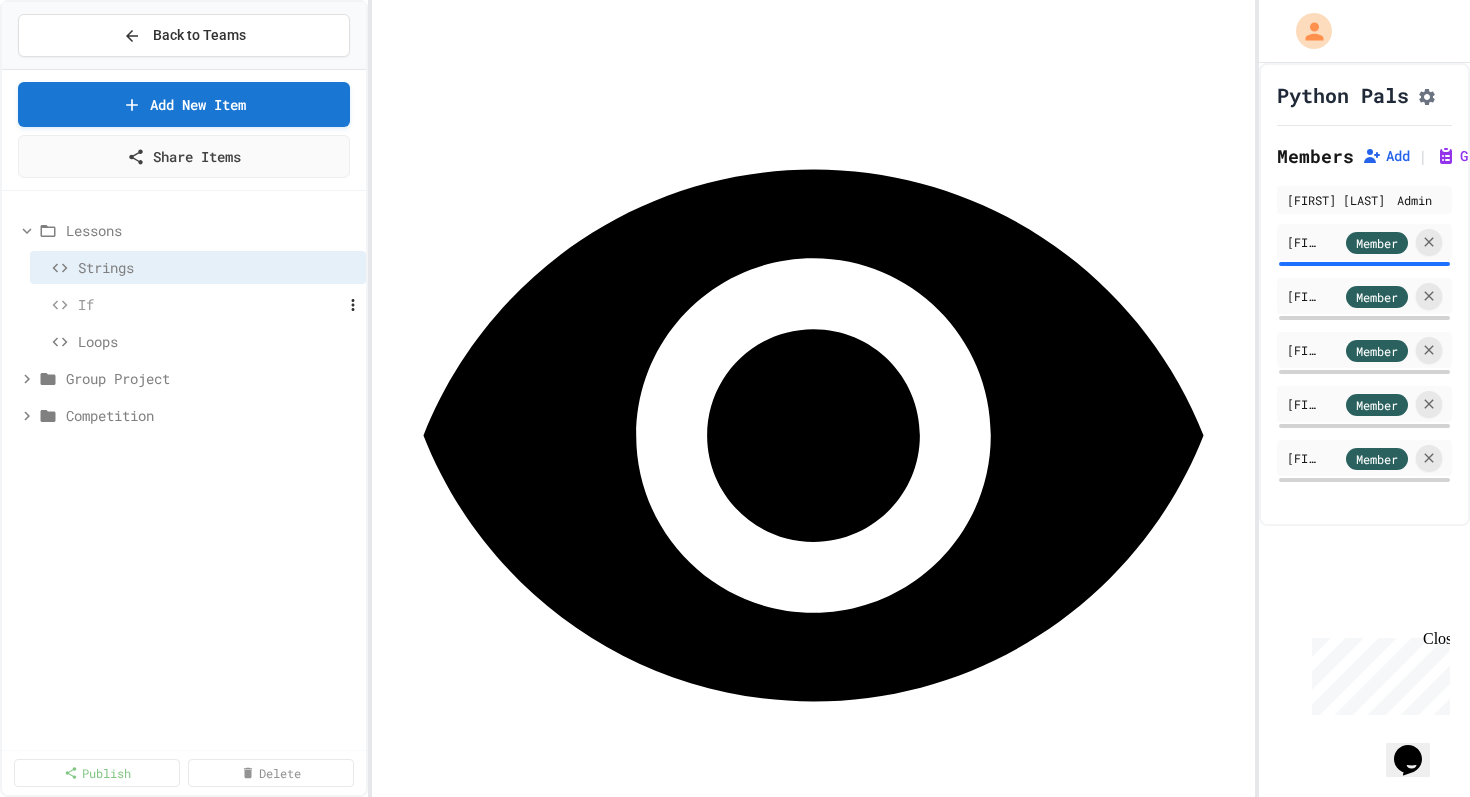 click on "If" at bounding box center (189, 304) 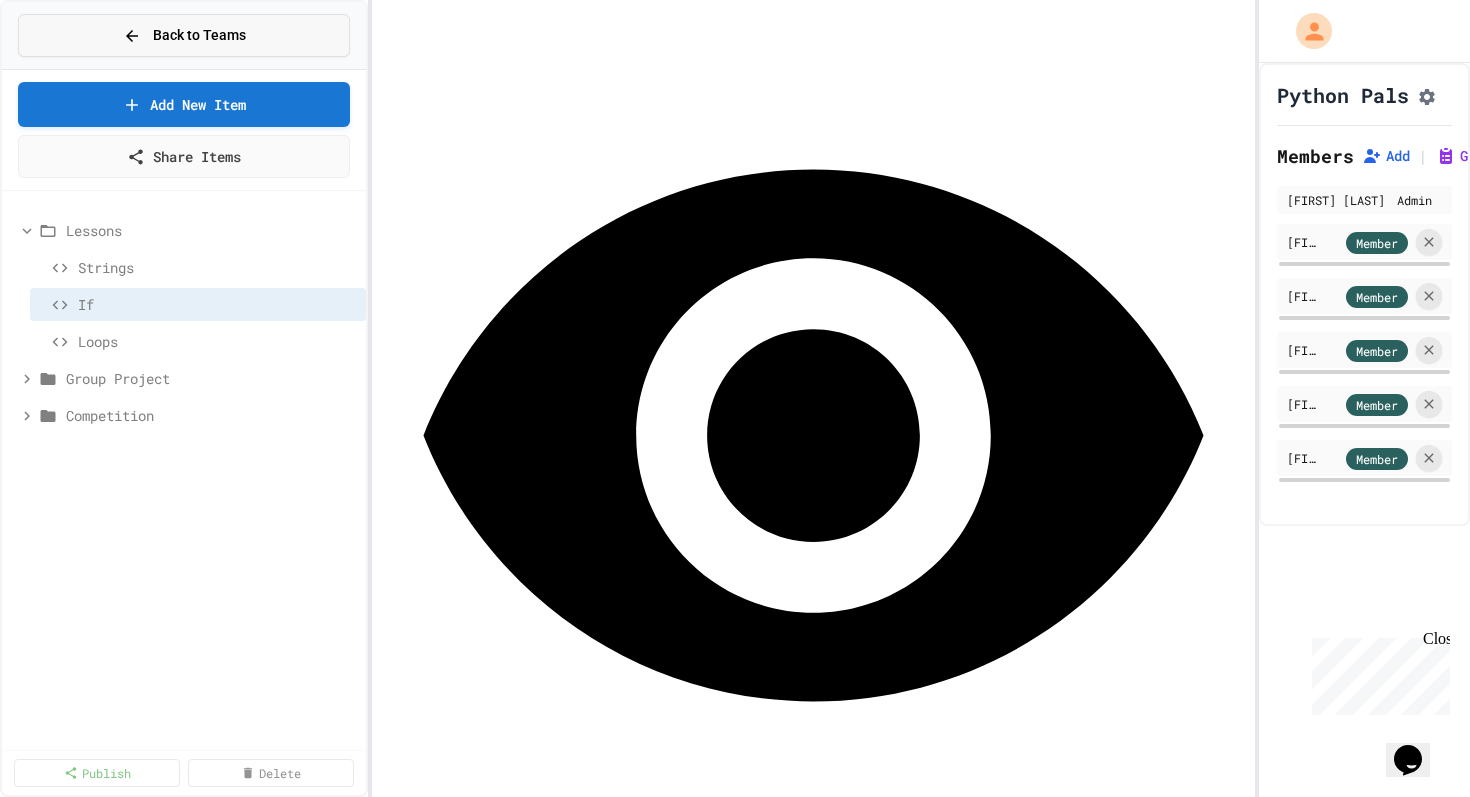 click on "Back to Teams" at bounding box center (184, 35) 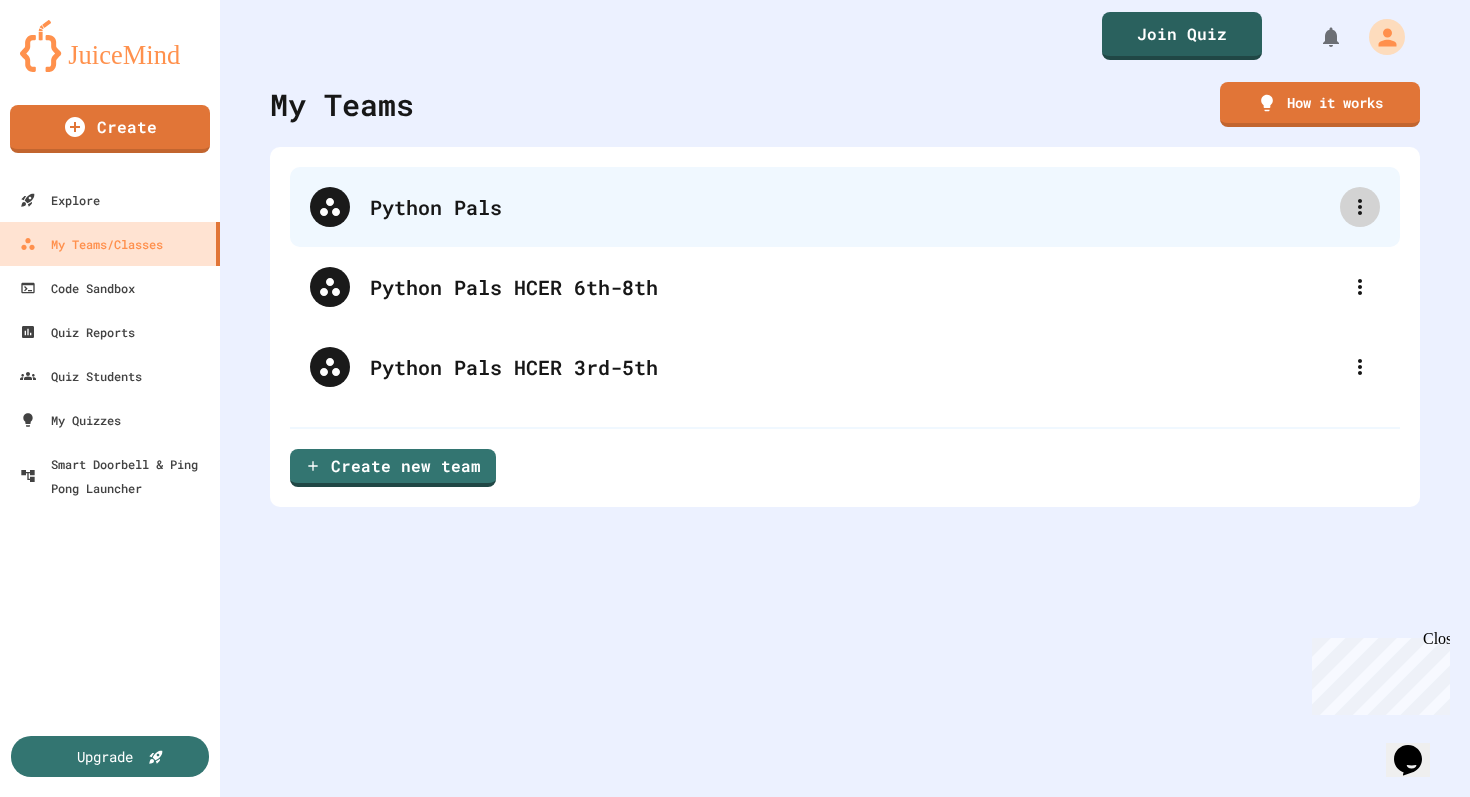 click at bounding box center (1360, 207) 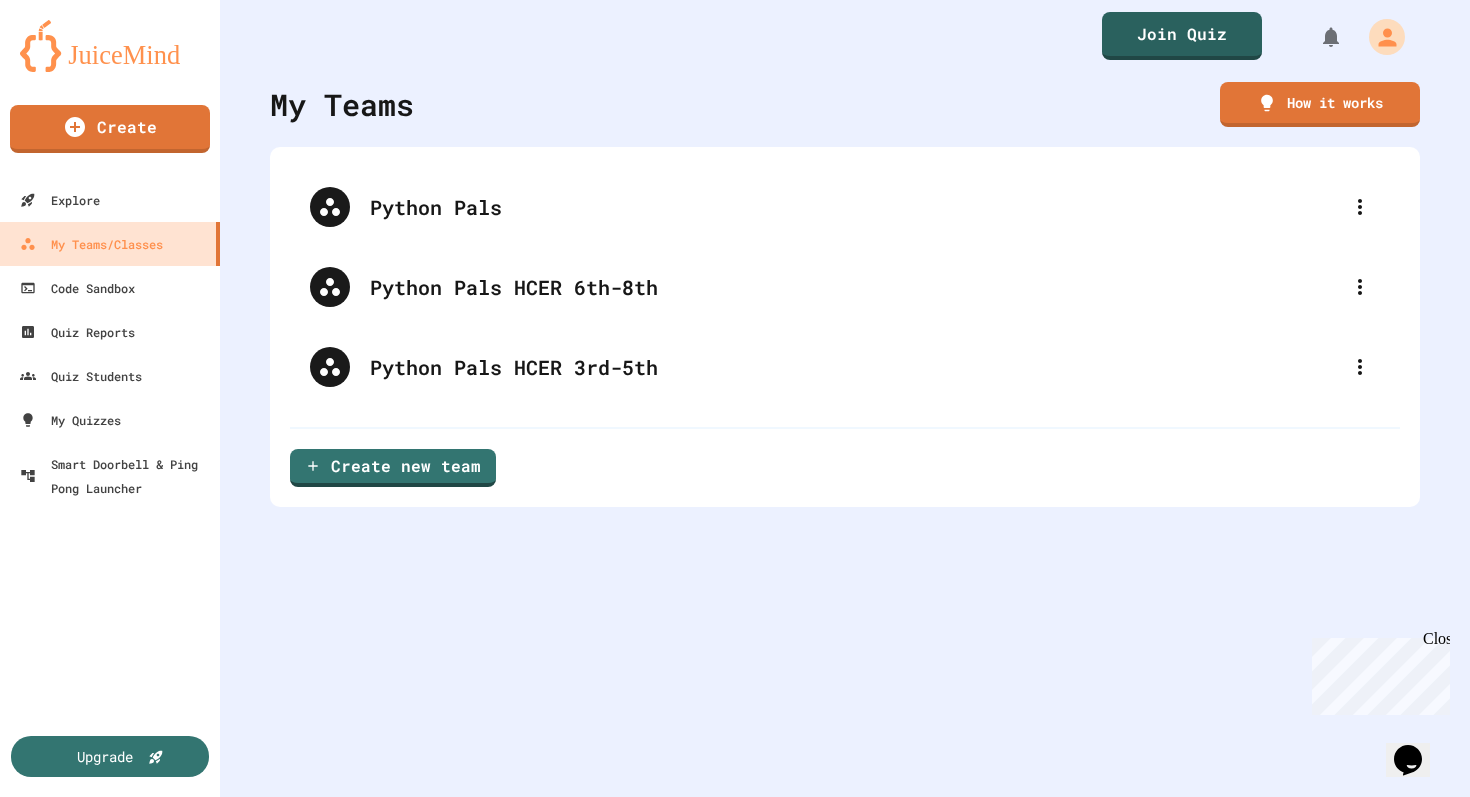click at bounding box center (735, 799) 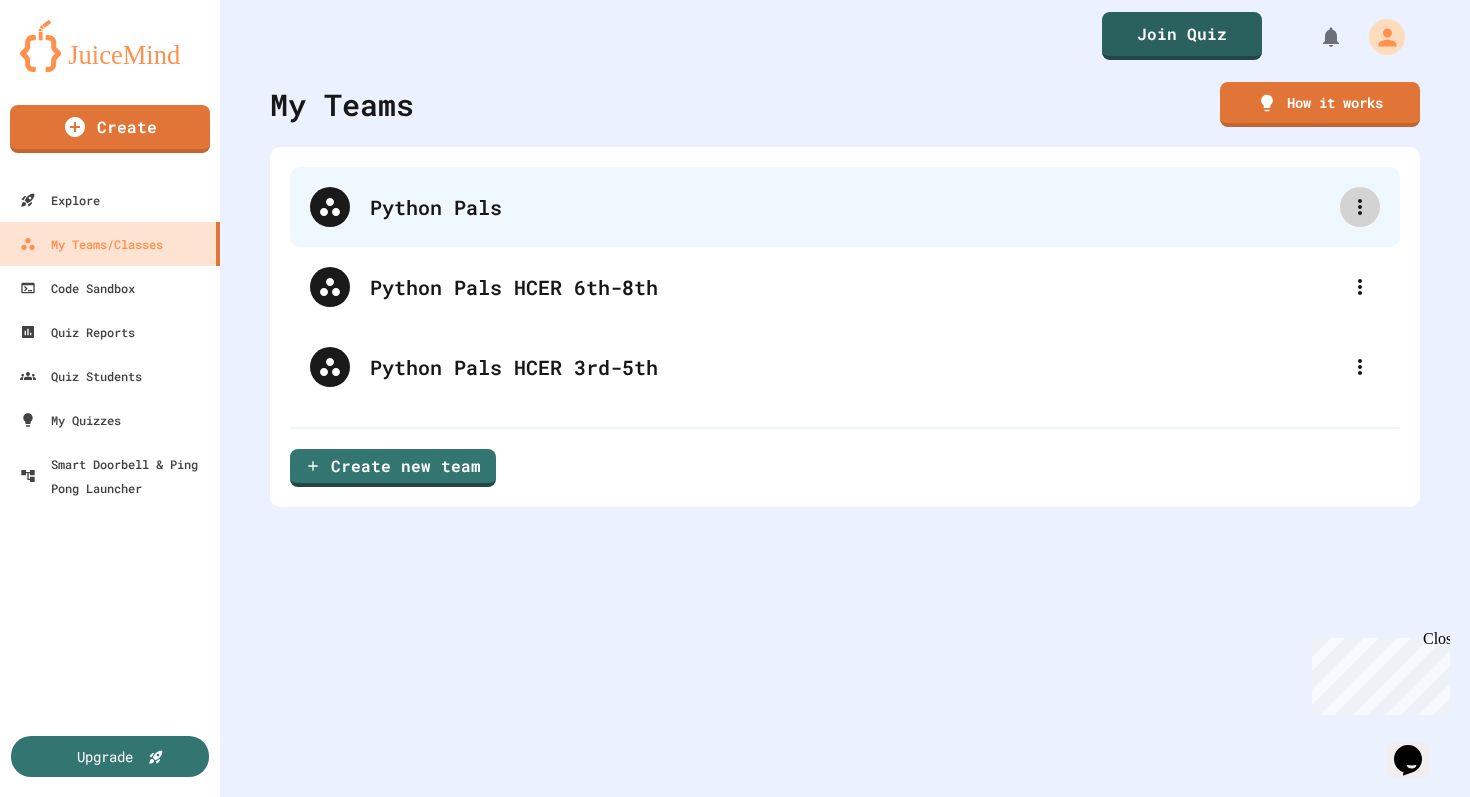 click 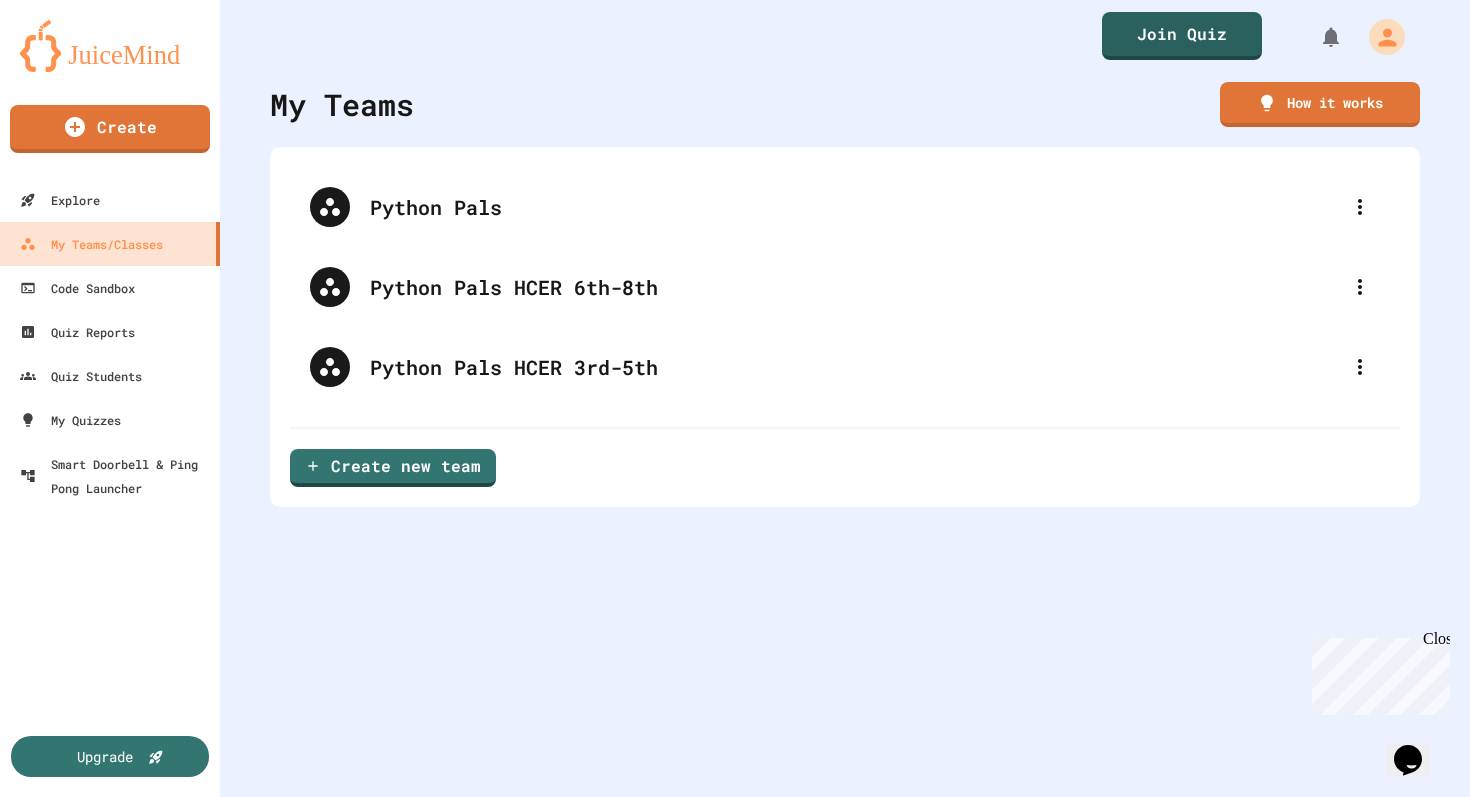 click at bounding box center [735, 799] 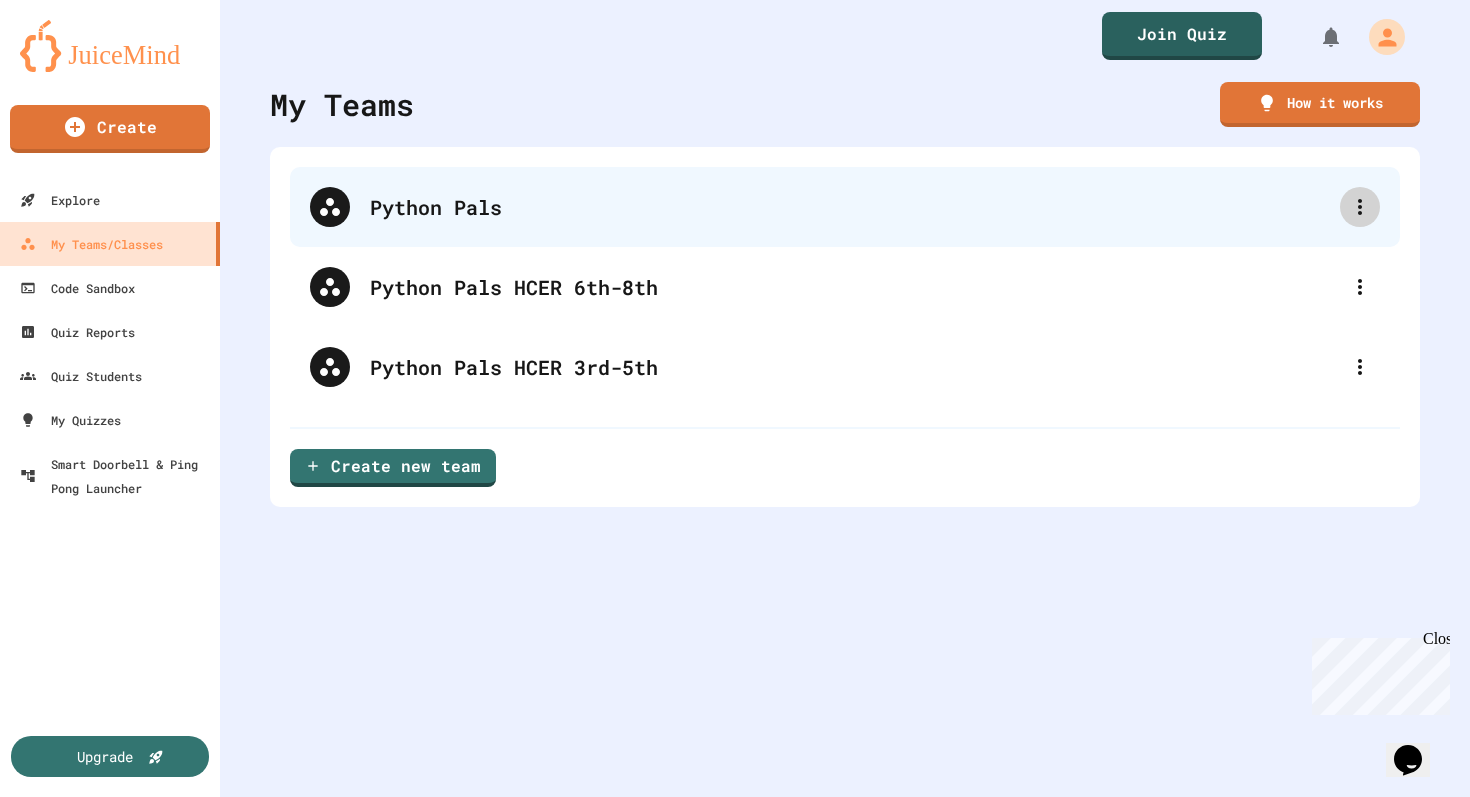 click at bounding box center (1360, 207) 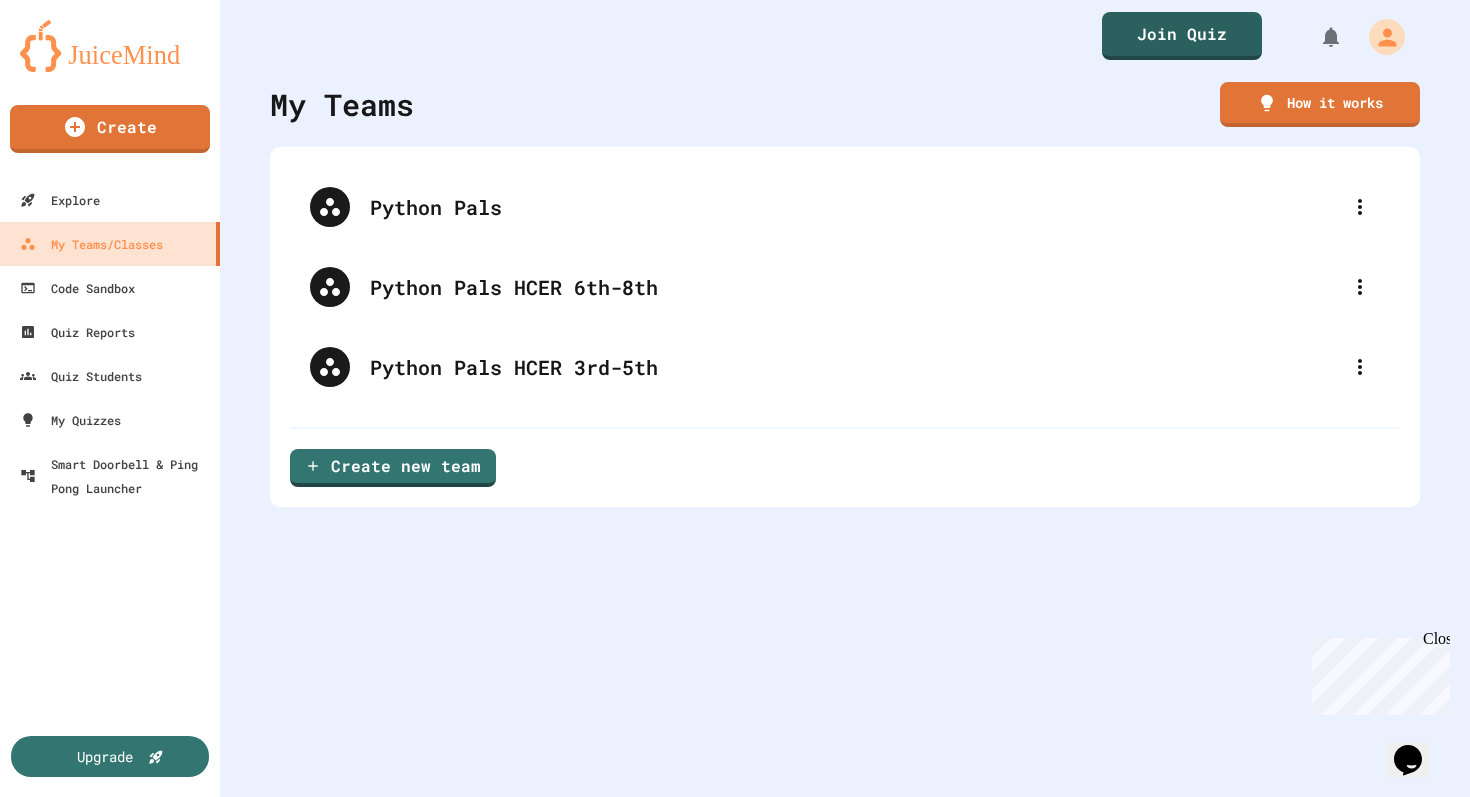 click at bounding box center (735, 799) 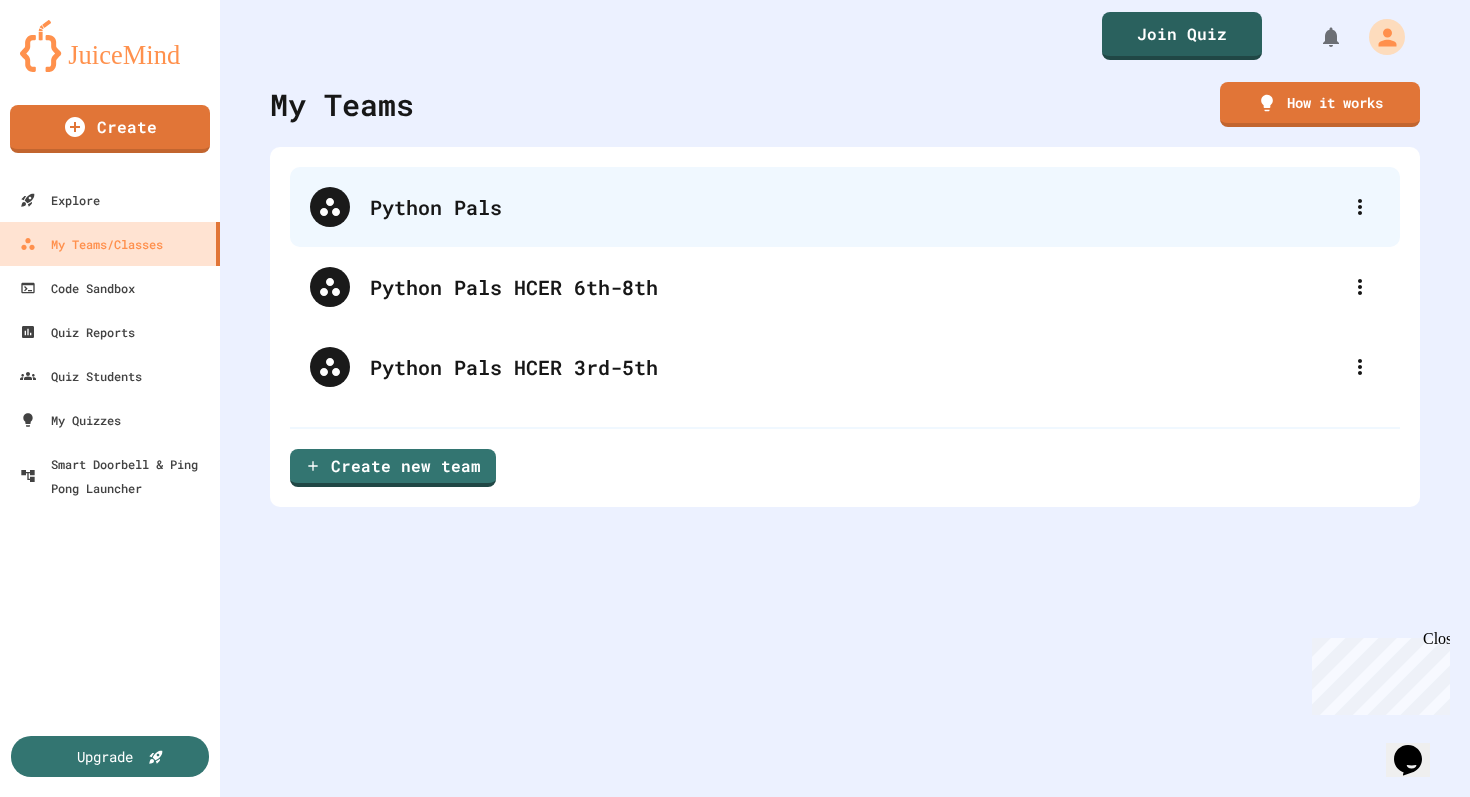 click on "Python Pals" at bounding box center (855, 207) 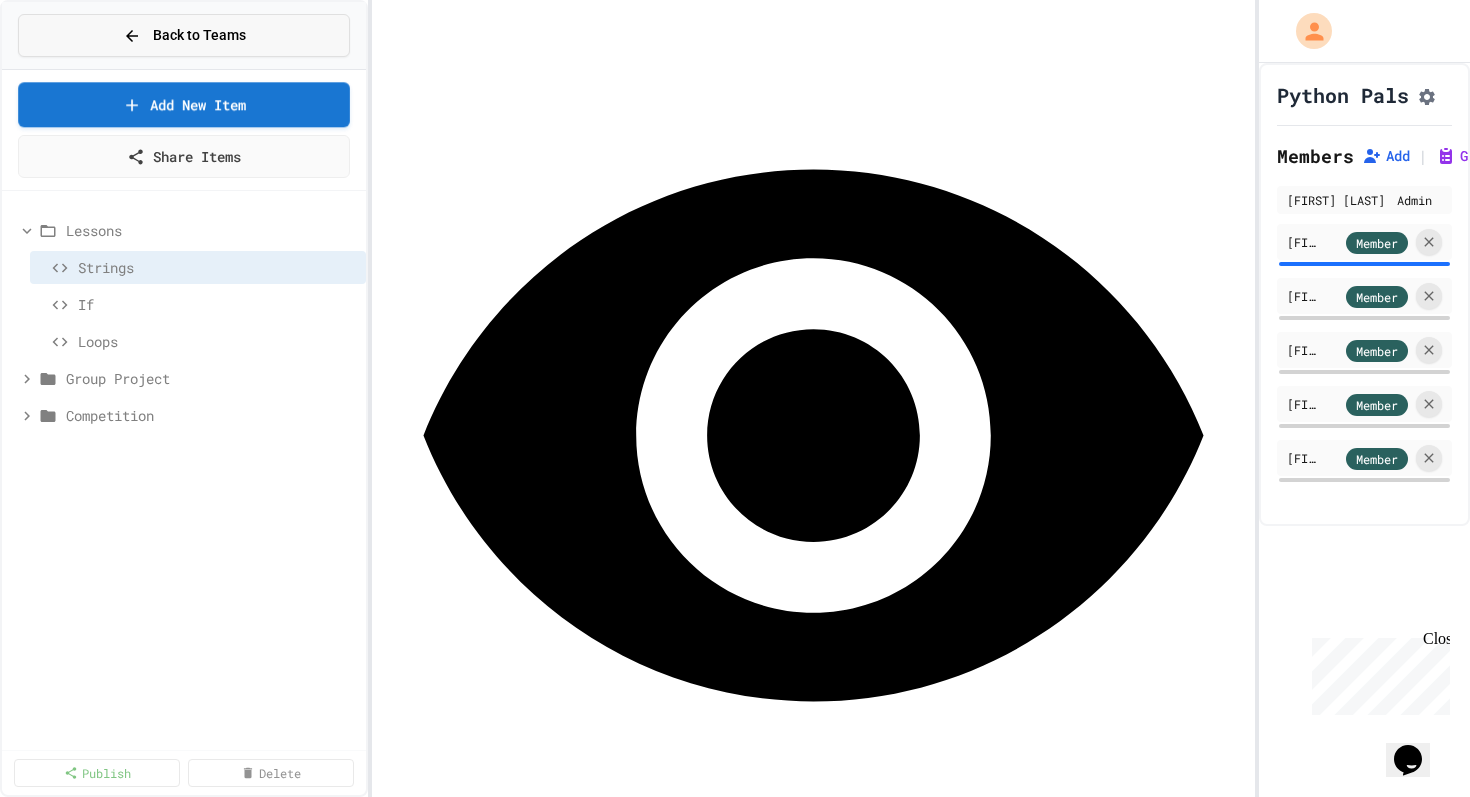click on "Back to Teams" at bounding box center (184, 35) 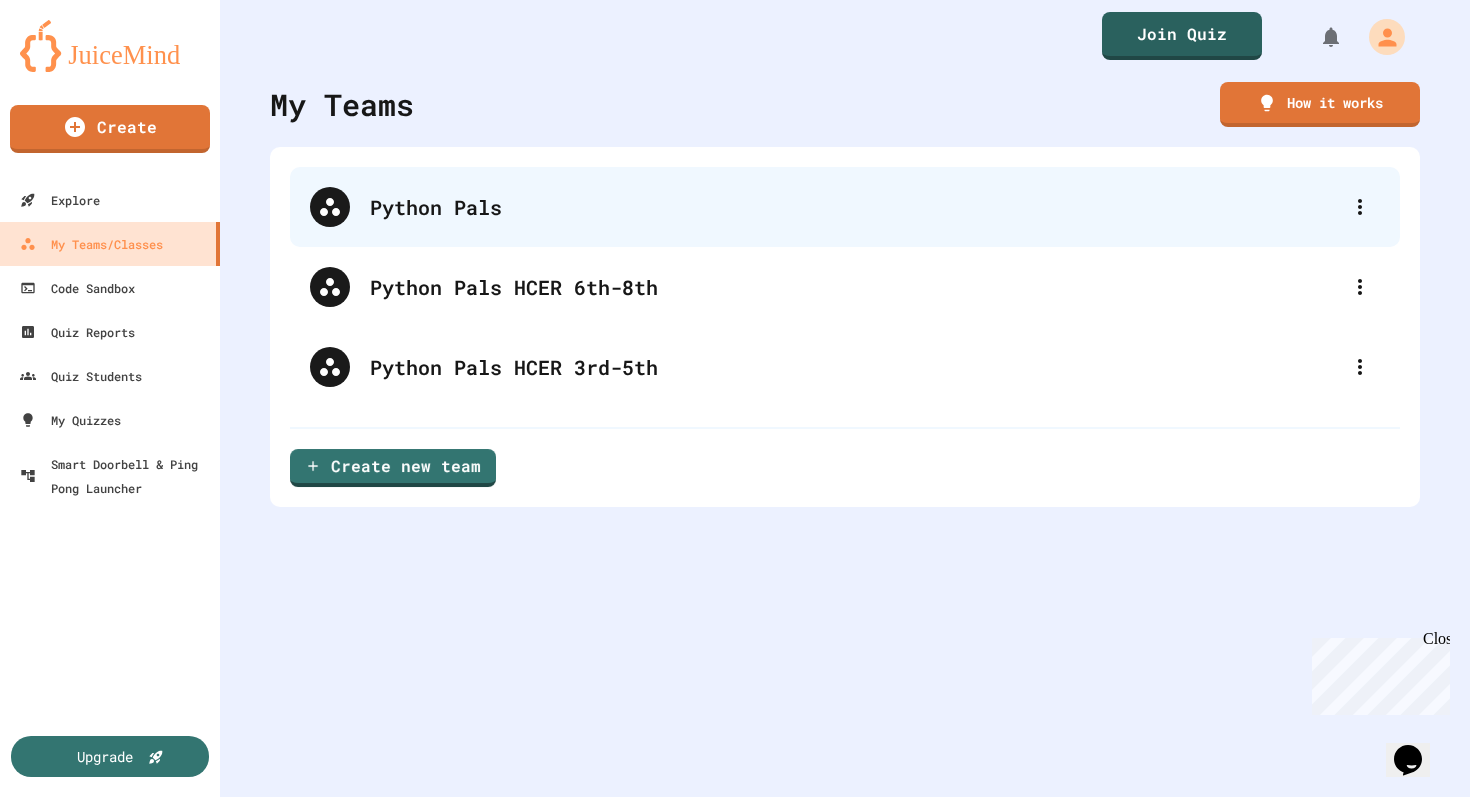 click on "Python Pals" at bounding box center [855, 207] 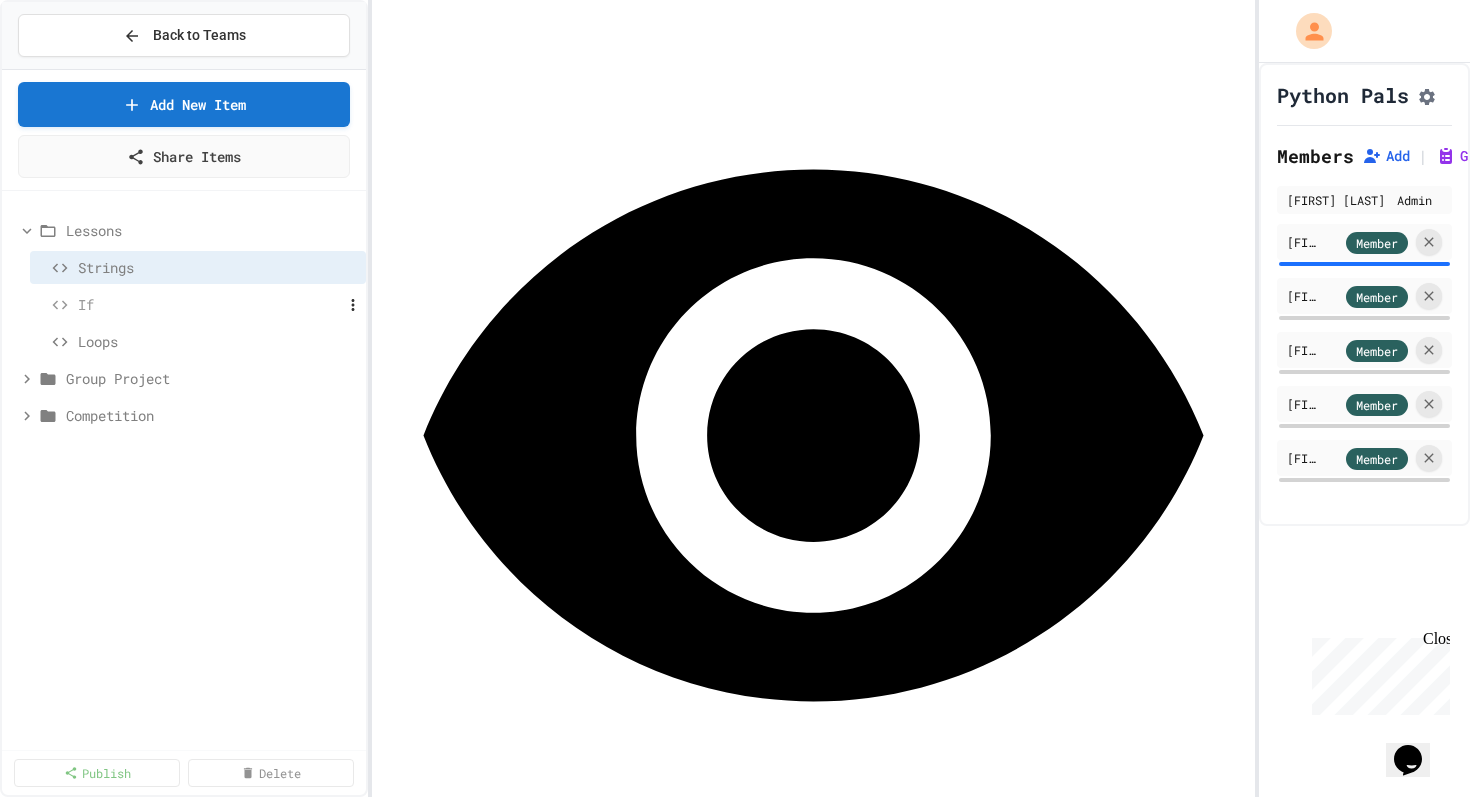 click on "If" at bounding box center (189, 304) 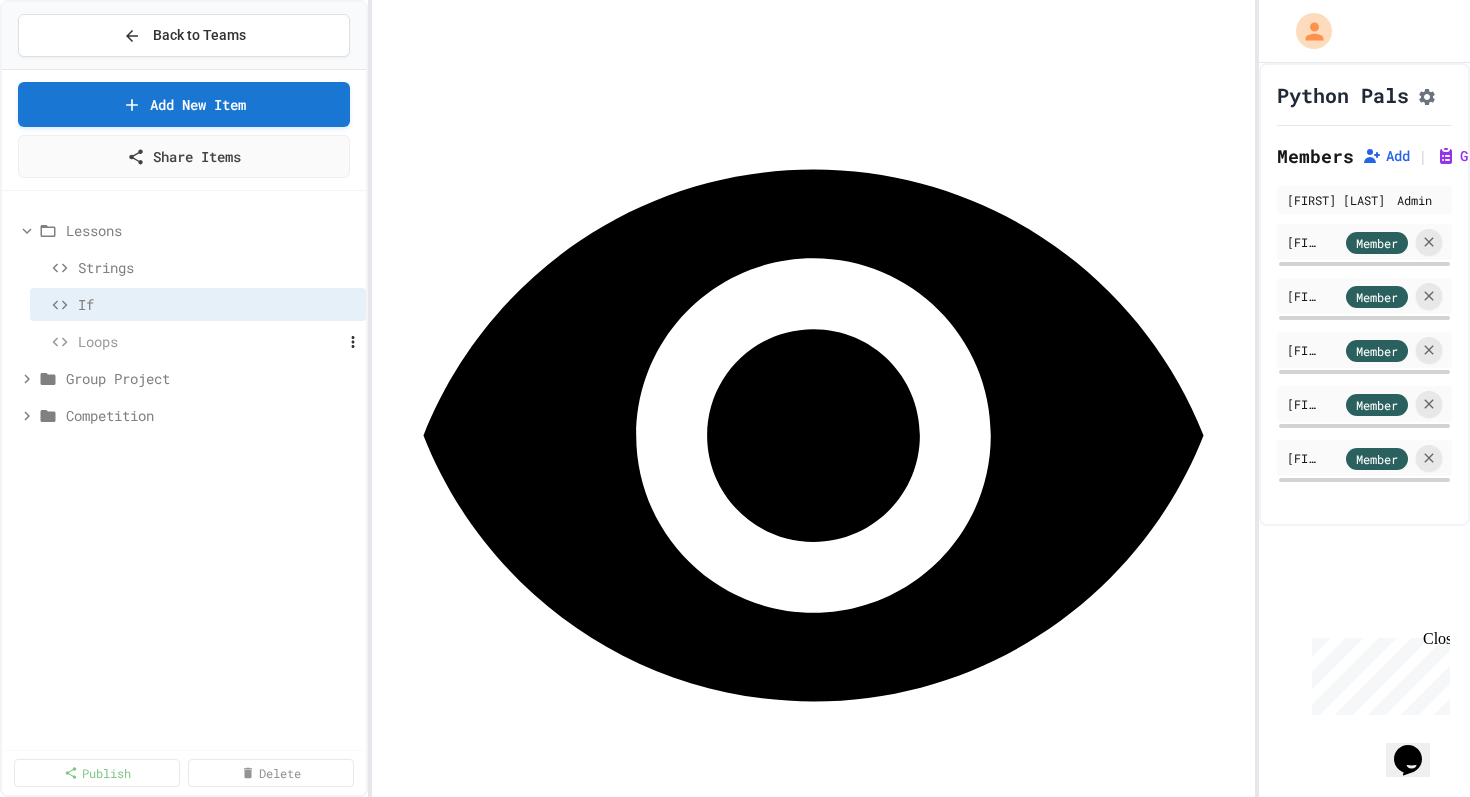click on "Loops" at bounding box center (189, 341) 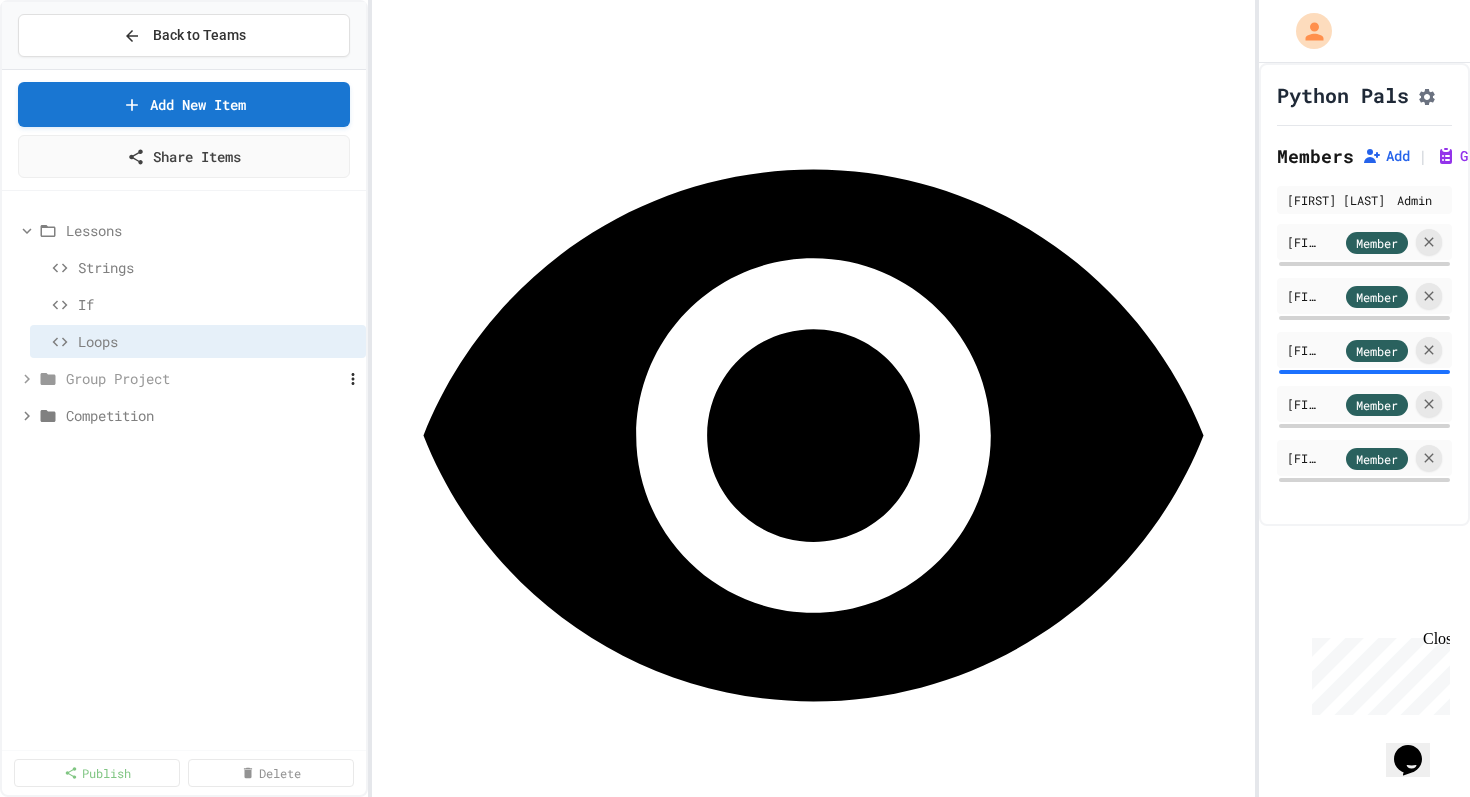 click on "Group Project" at bounding box center (184, 378) 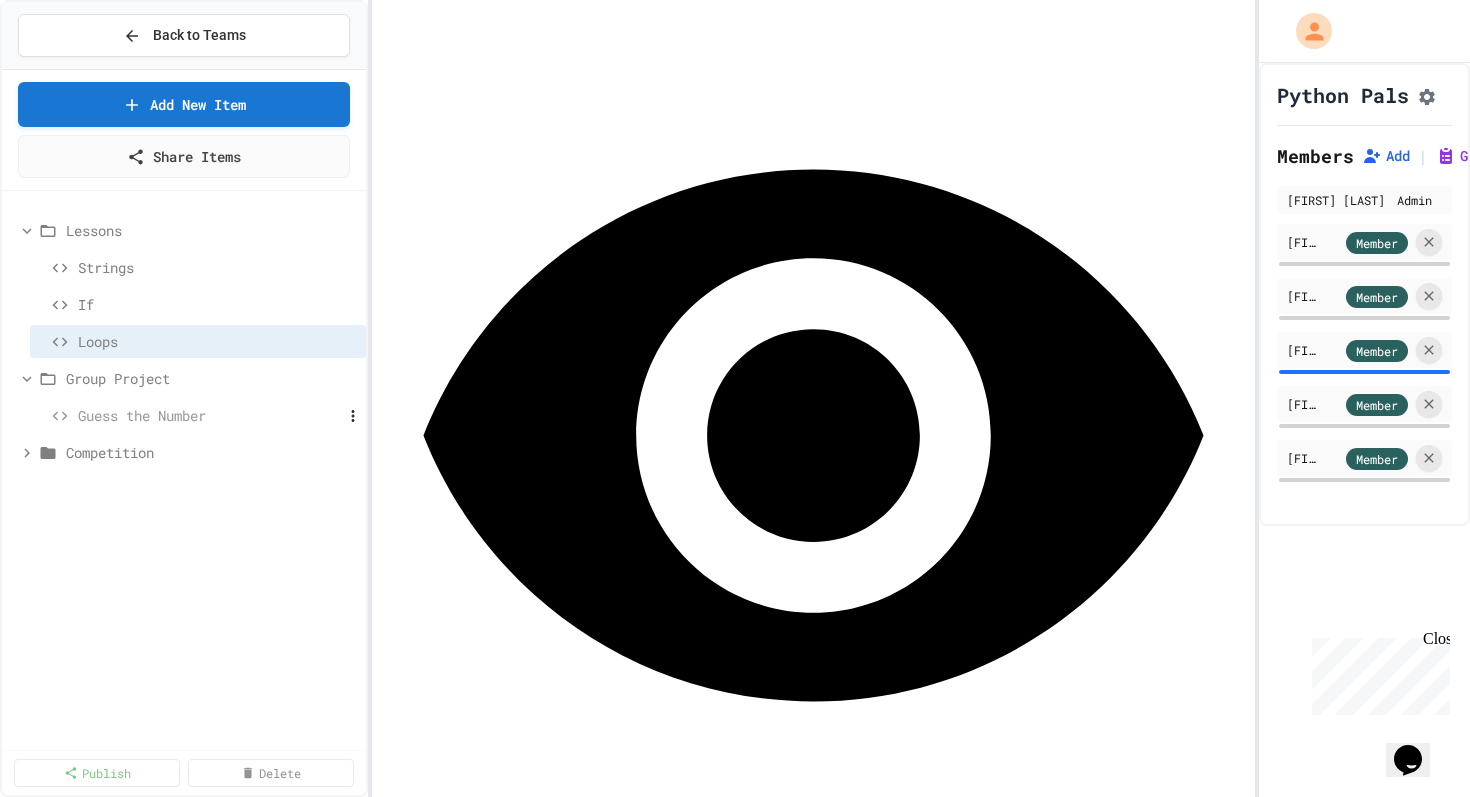 click on "Guess the Number" at bounding box center [198, 415] 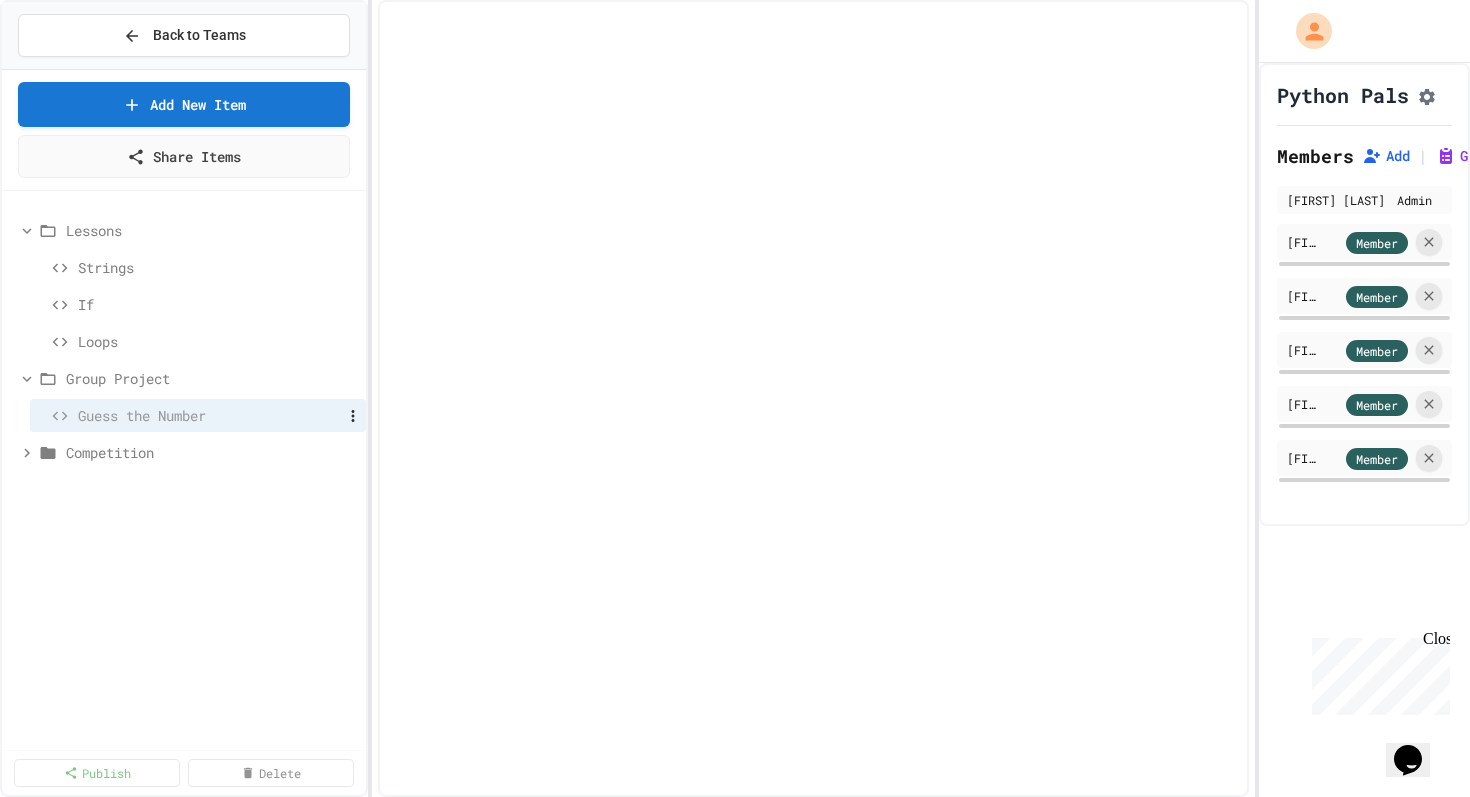 click on "Guess the Number" at bounding box center (198, 415) 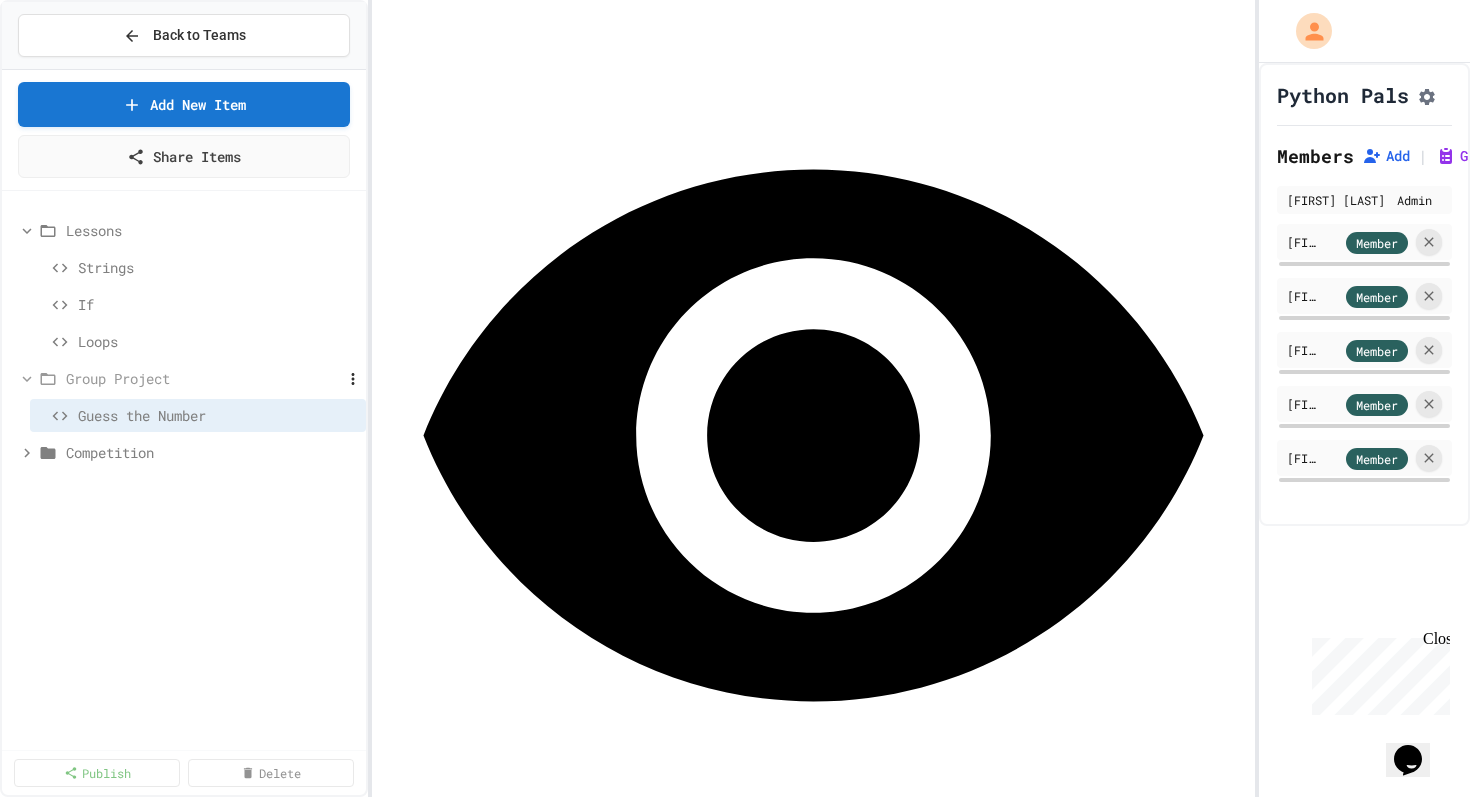 click on "Group Project" at bounding box center [184, 378] 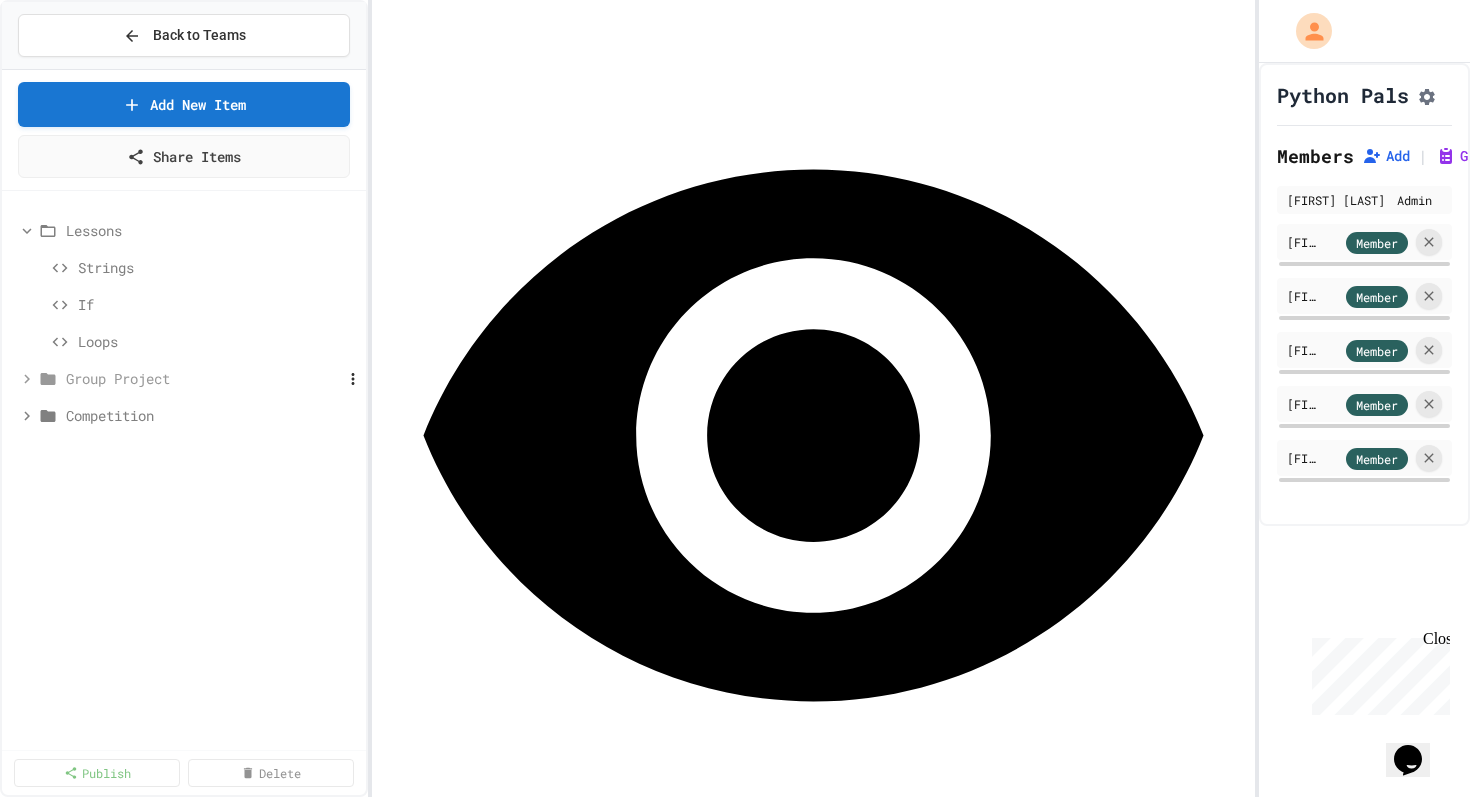 click on "Group Project" at bounding box center [184, 378] 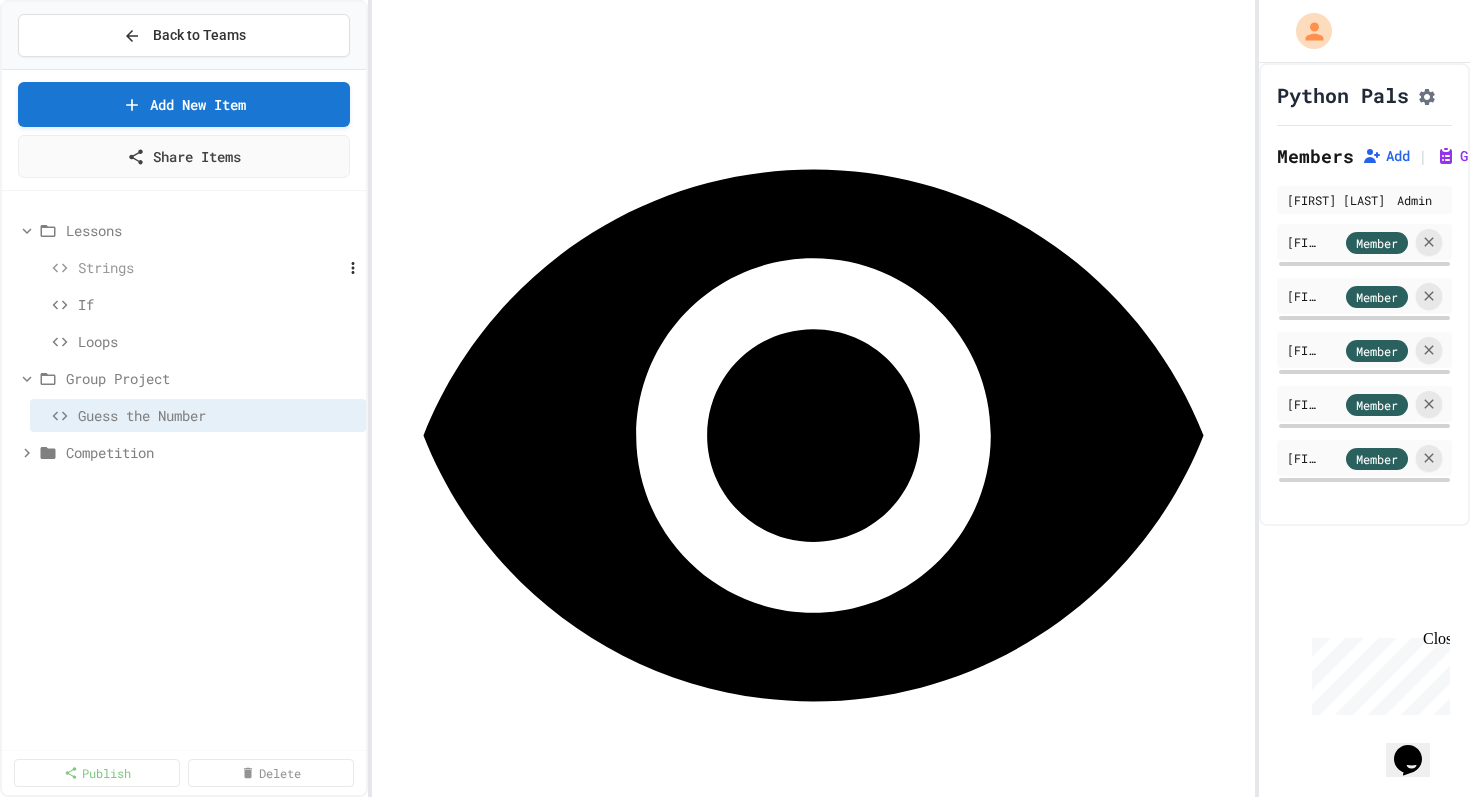 click on "Strings" at bounding box center [189, 267] 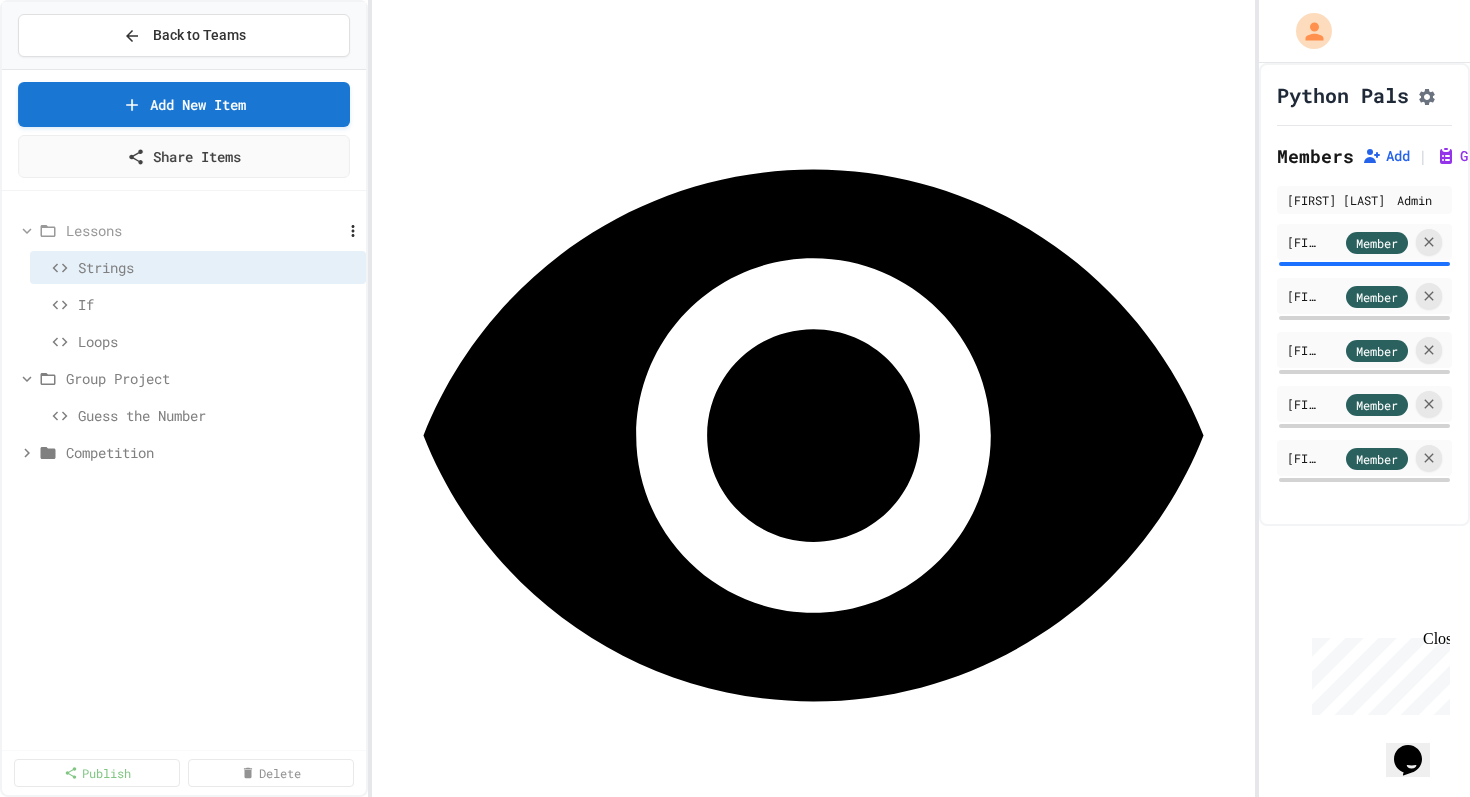 click 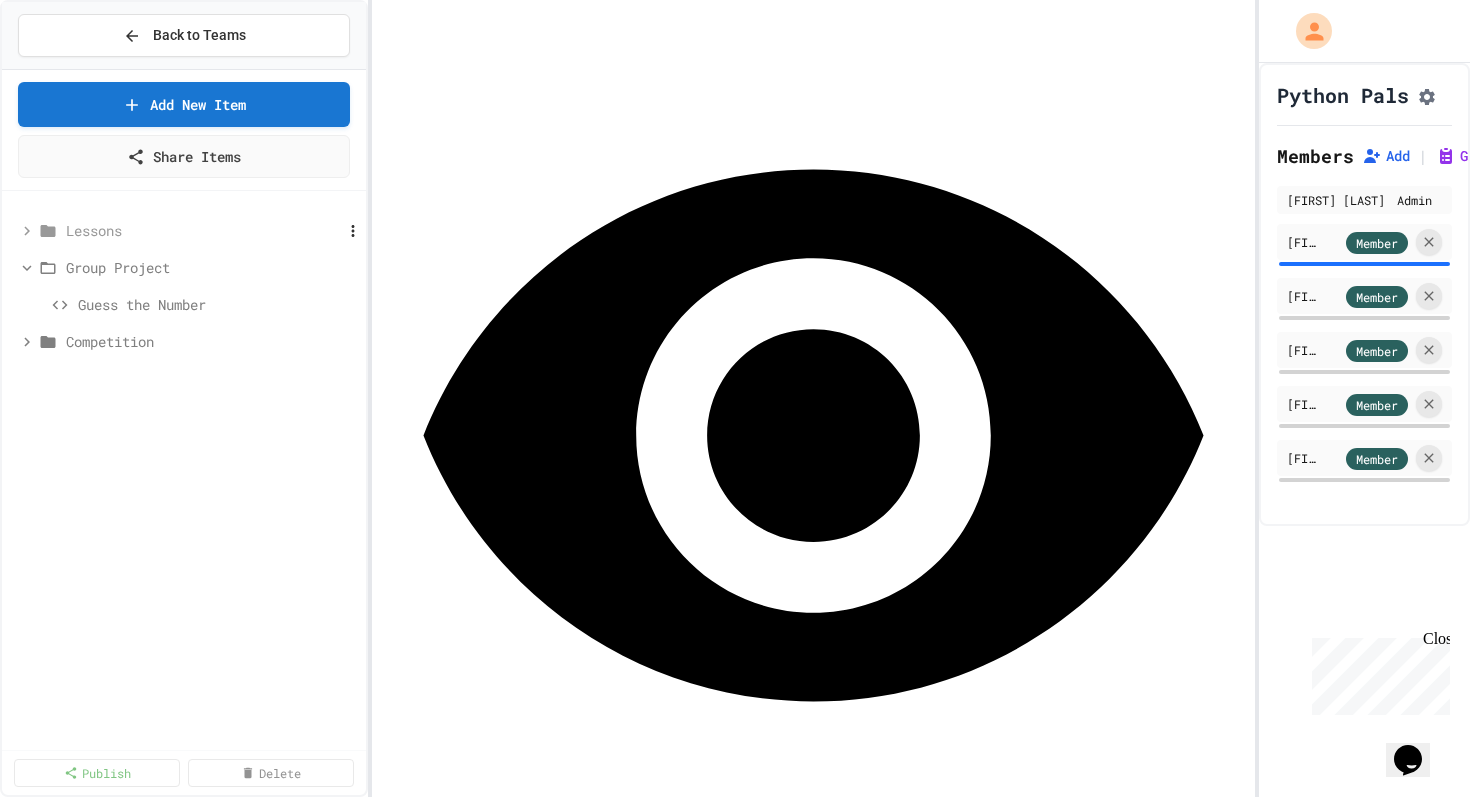 click at bounding box center [346, 231] 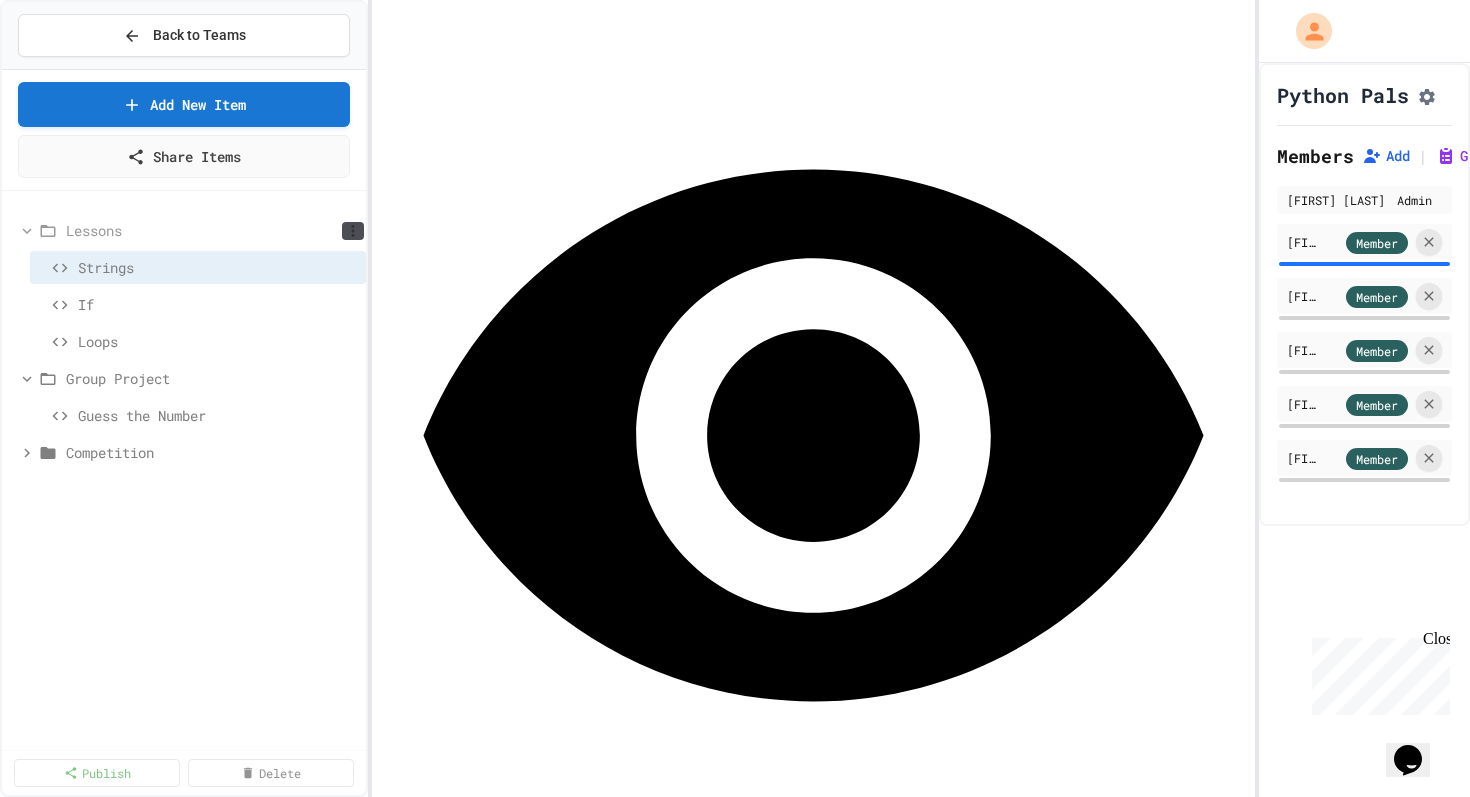 click 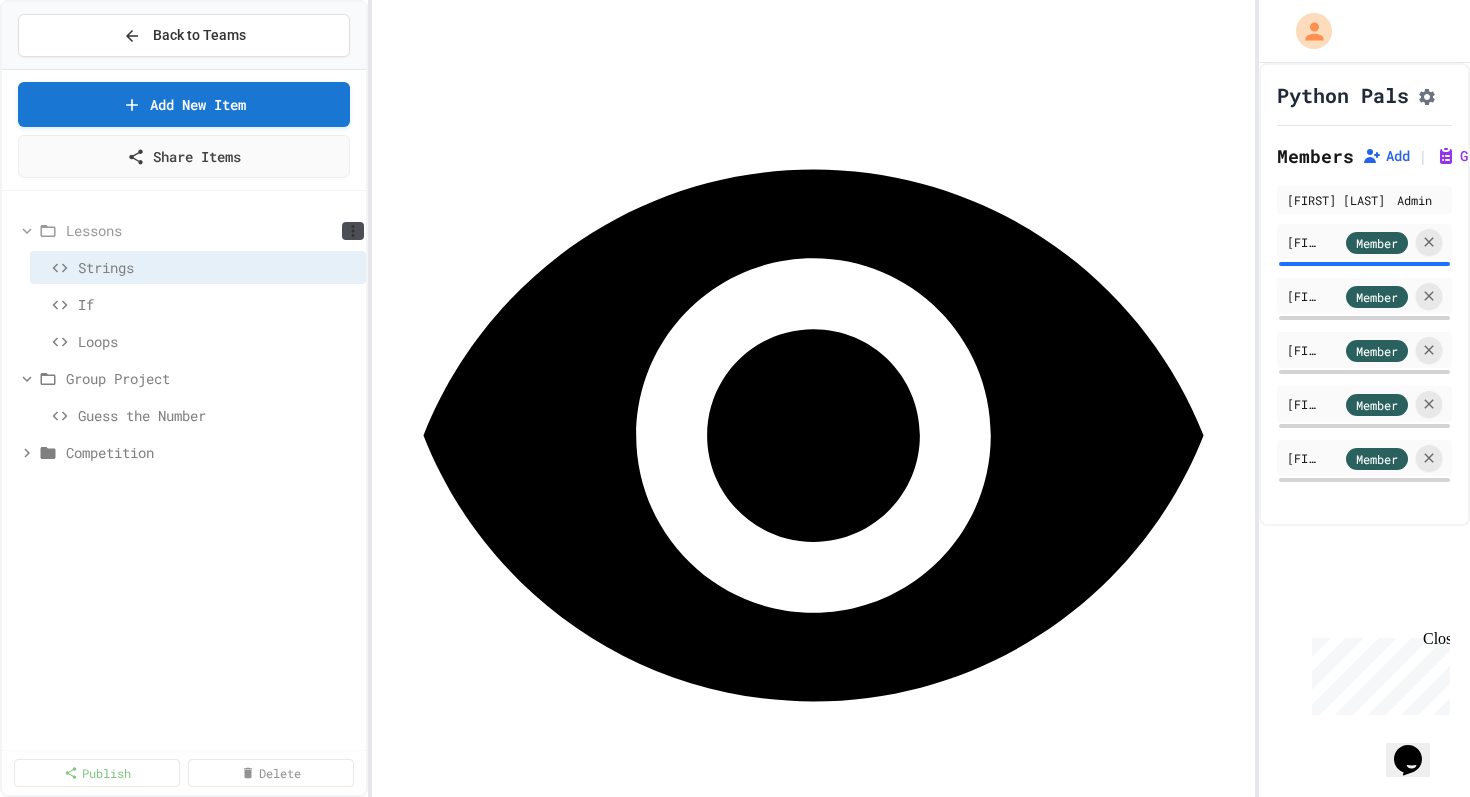 click at bounding box center [735, 799] 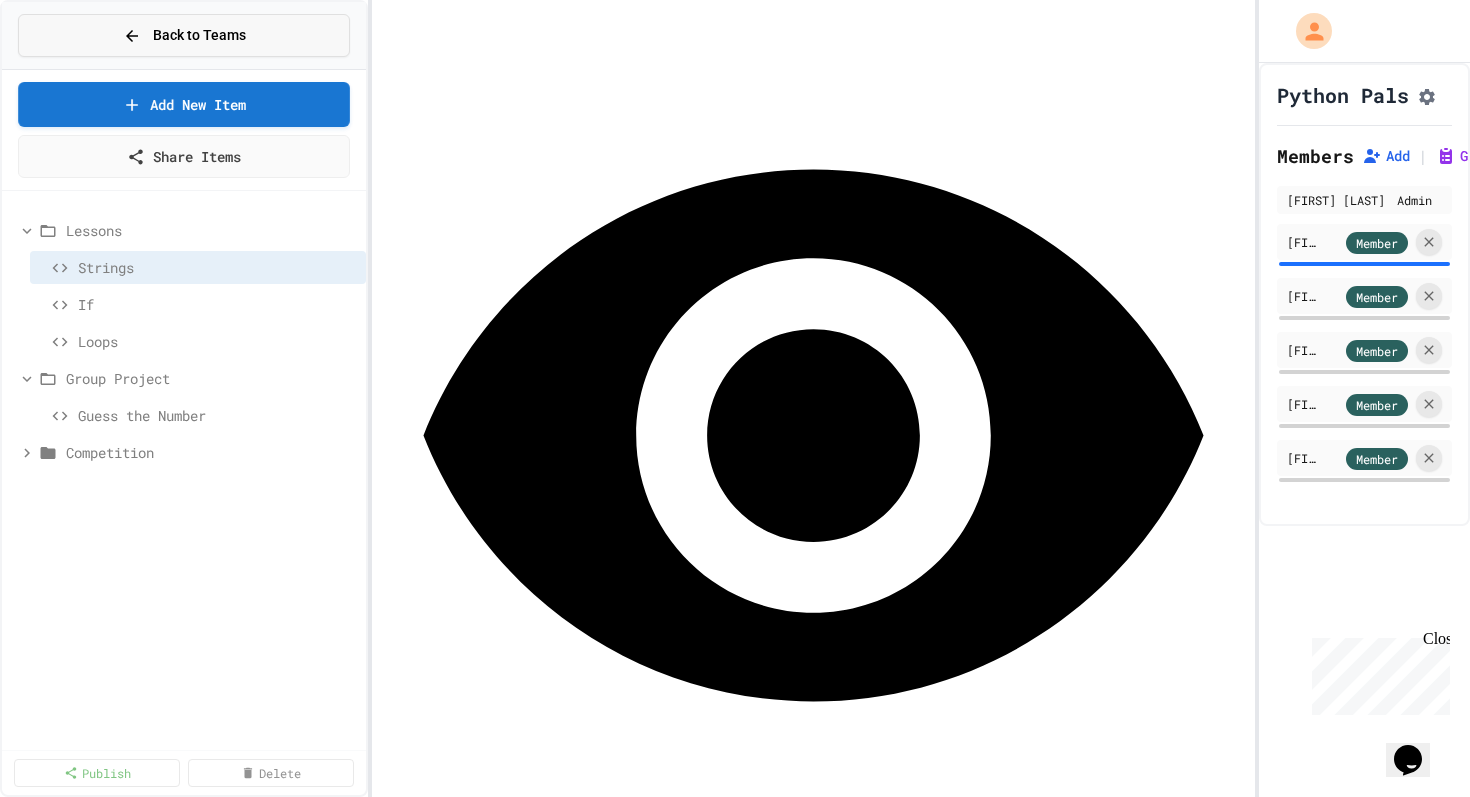 click on "Back to Teams" at bounding box center (199, 35) 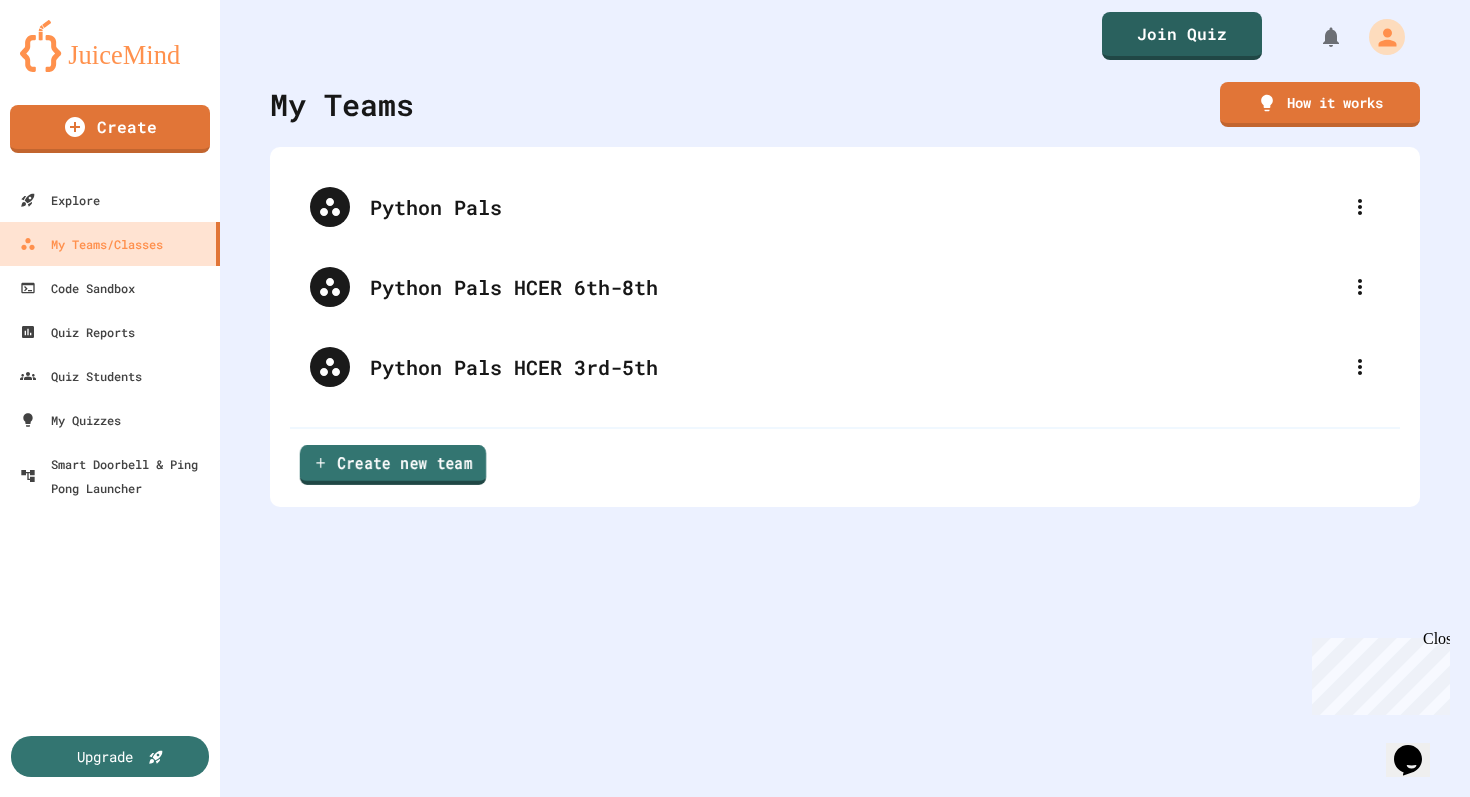 click on "Create new team" at bounding box center (393, 465) 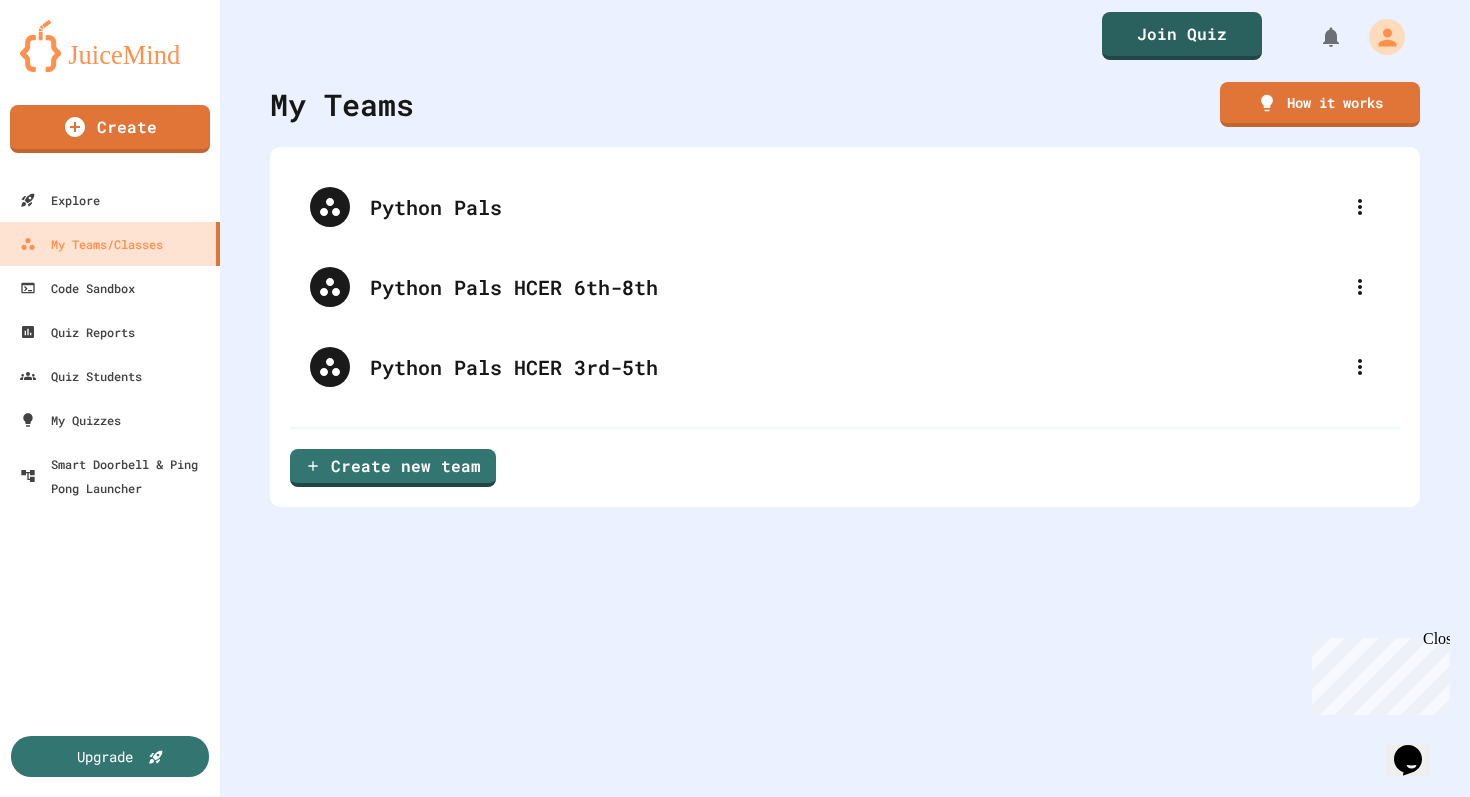 scroll, scrollTop: 0, scrollLeft: 0, axis: both 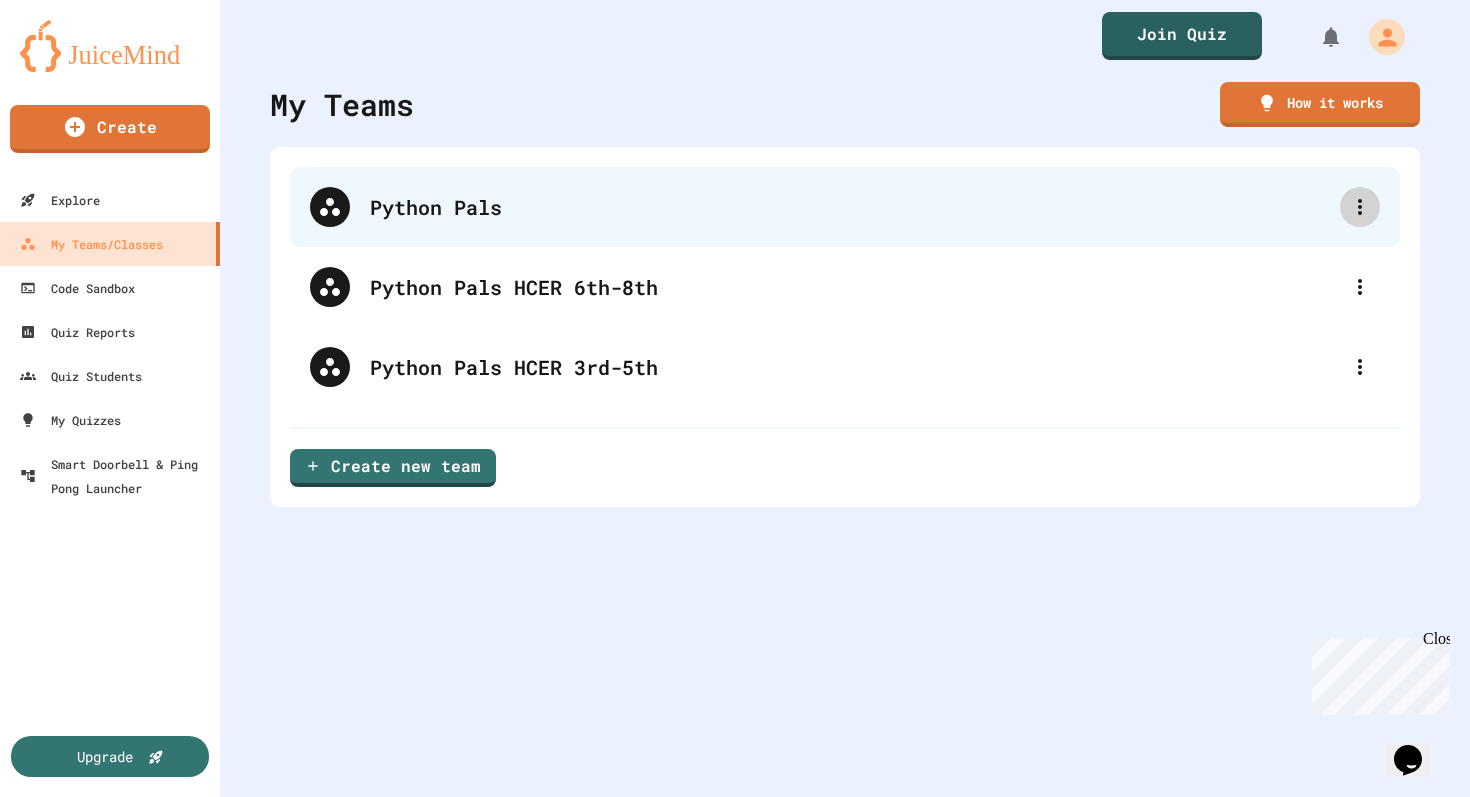 click 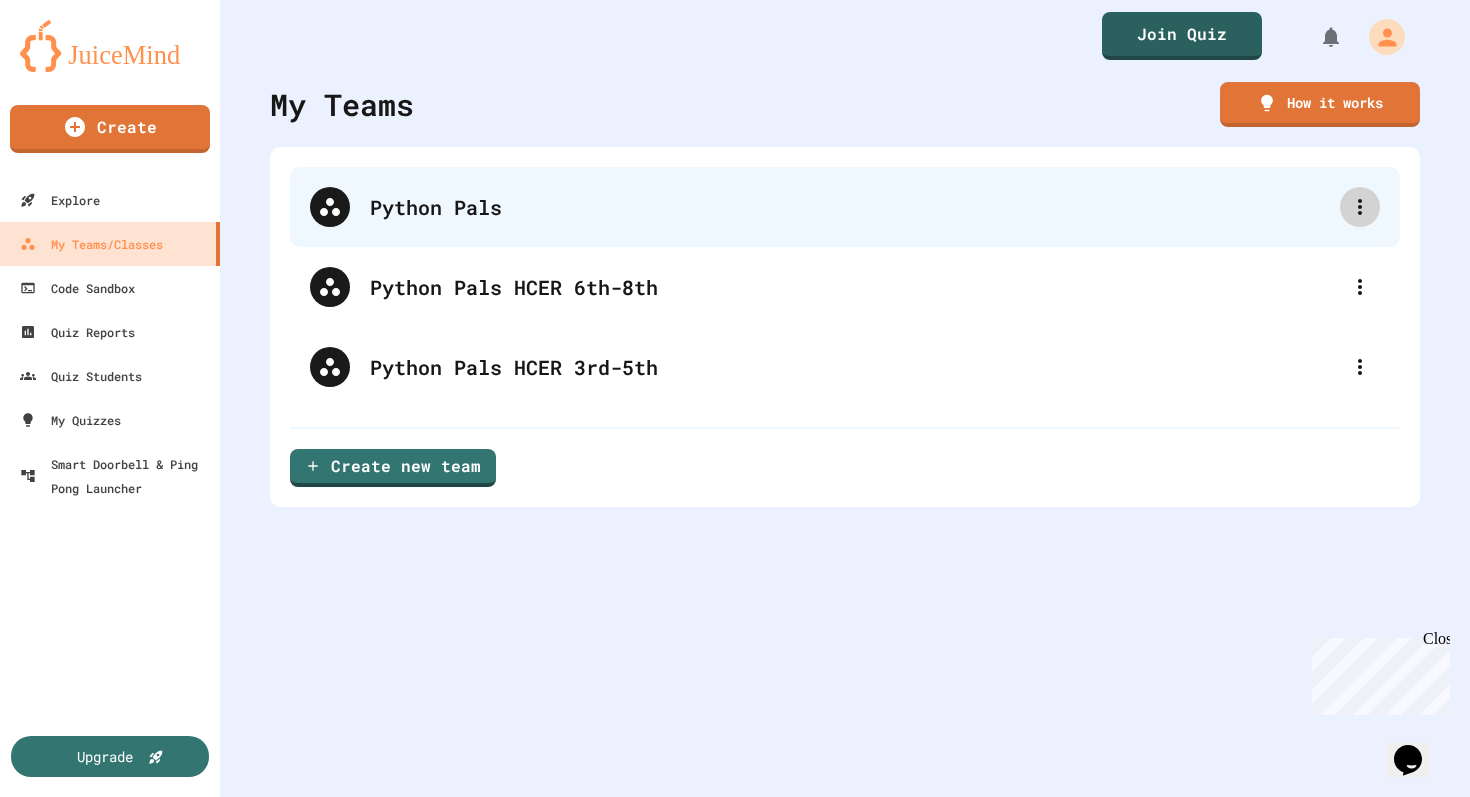 click at bounding box center (735, 799) 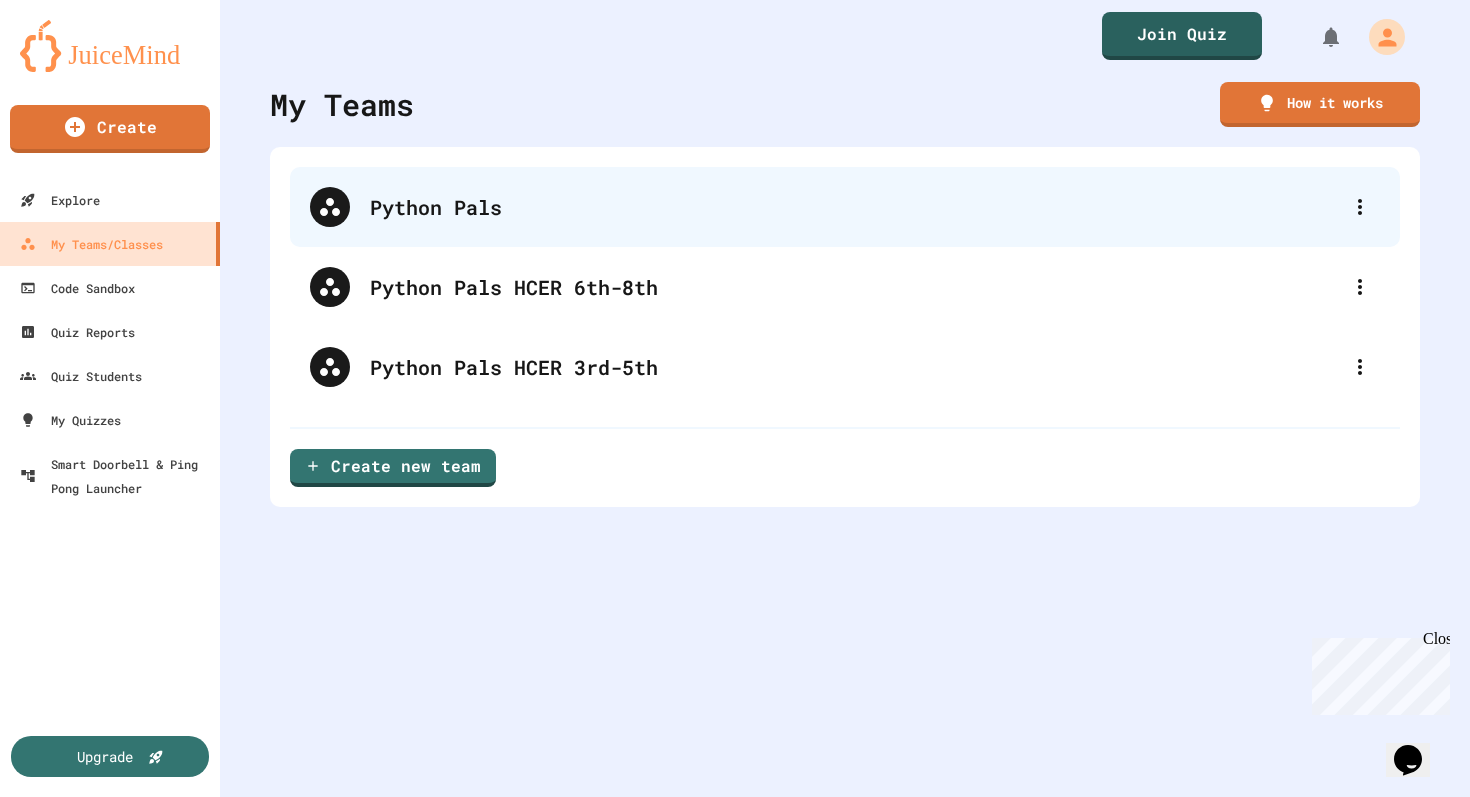 click on "Python Pals" at bounding box center (855, 207) 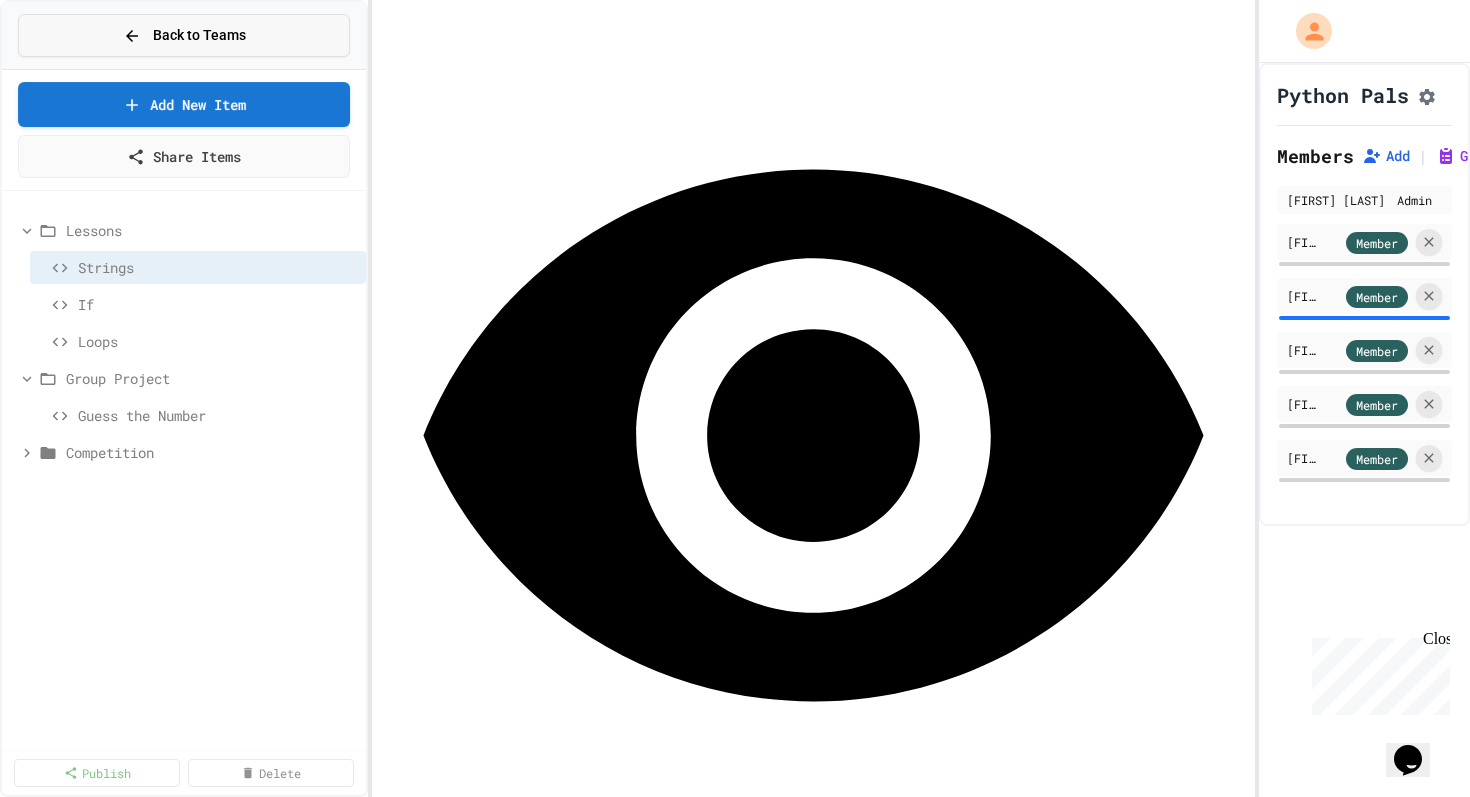 click on "Back to Teams" at bounding box center [199, 35] 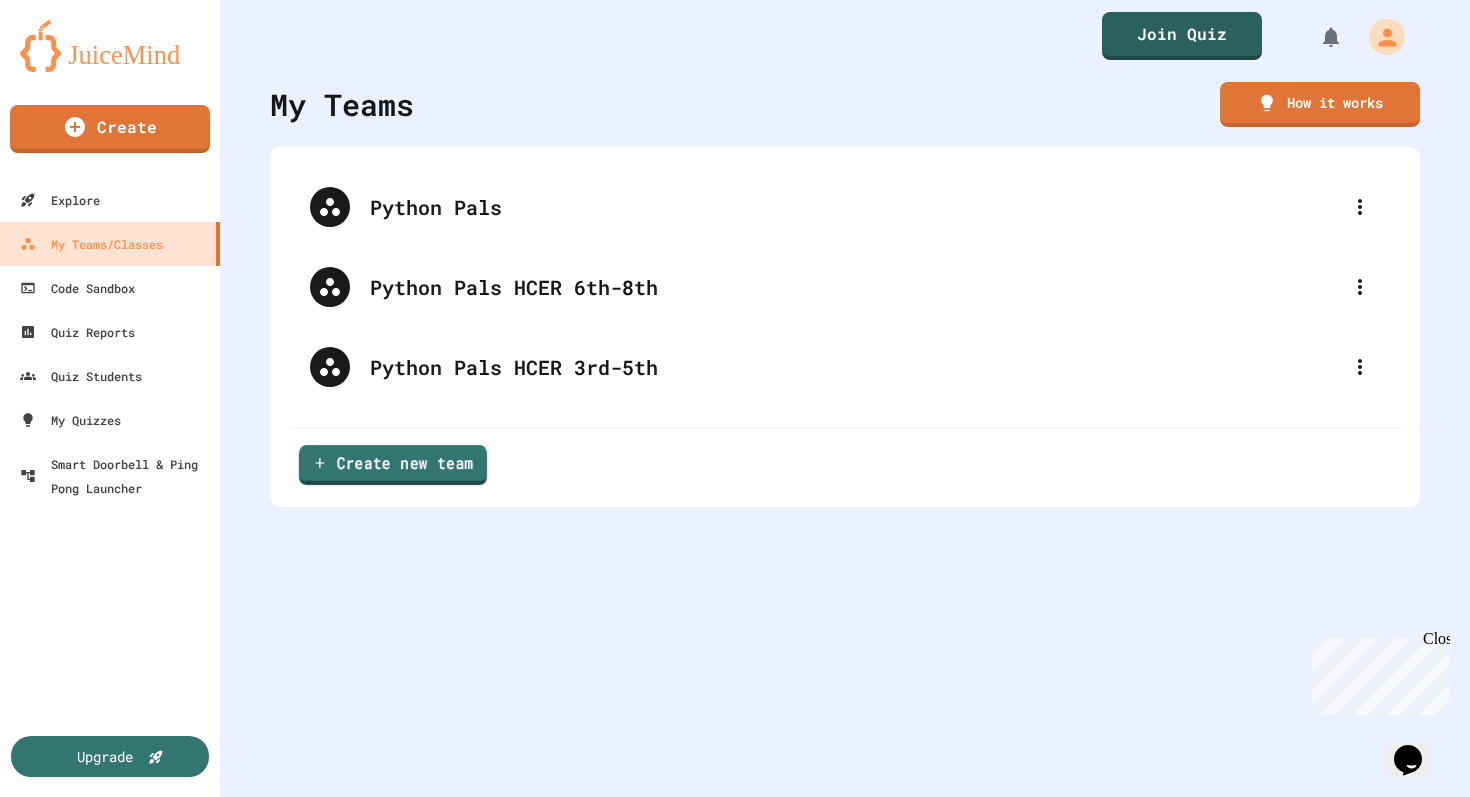 click on "Create new team" at bounding box center [393, 465] 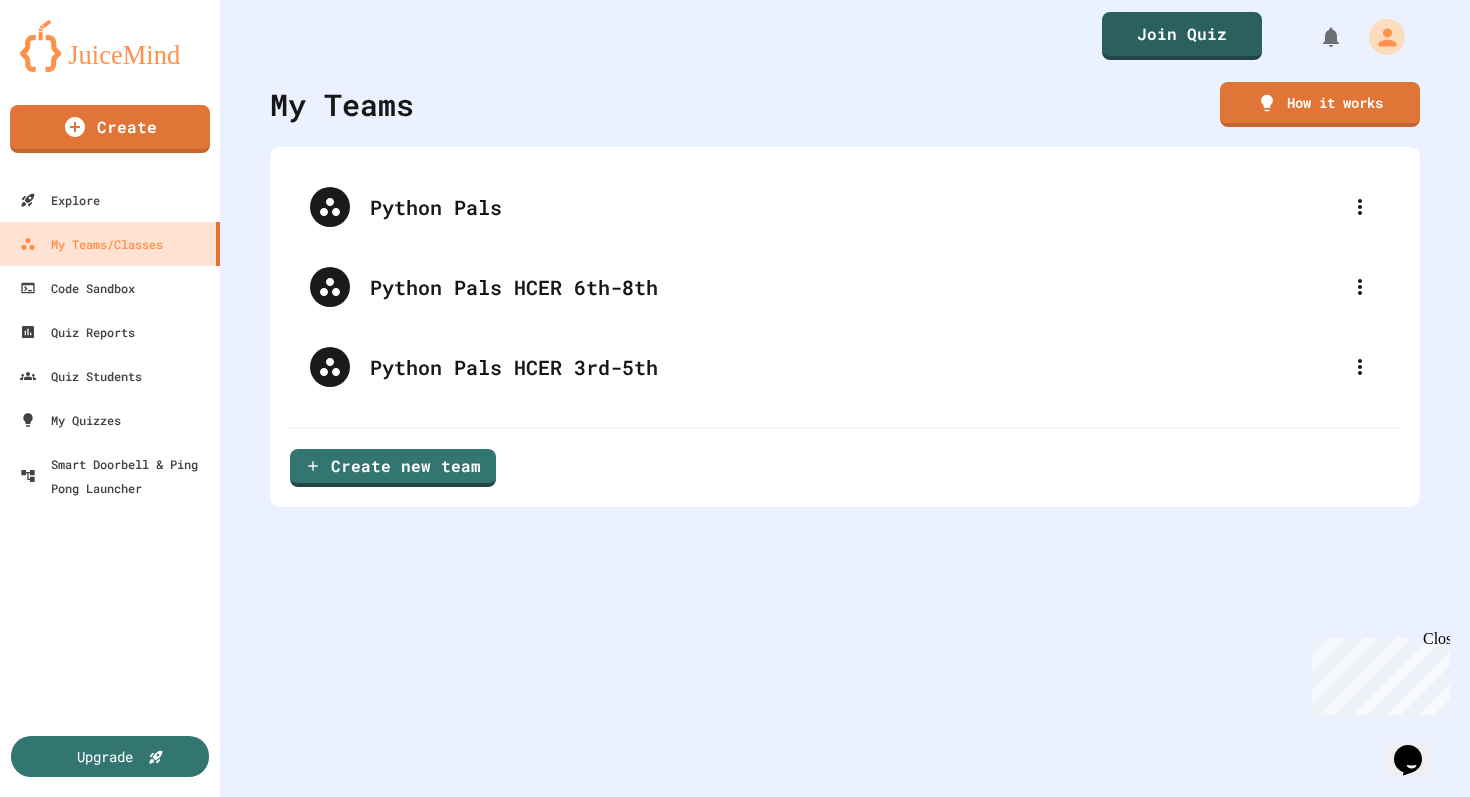 click on "Start from Scratch" at bounding box center [735, 1081] 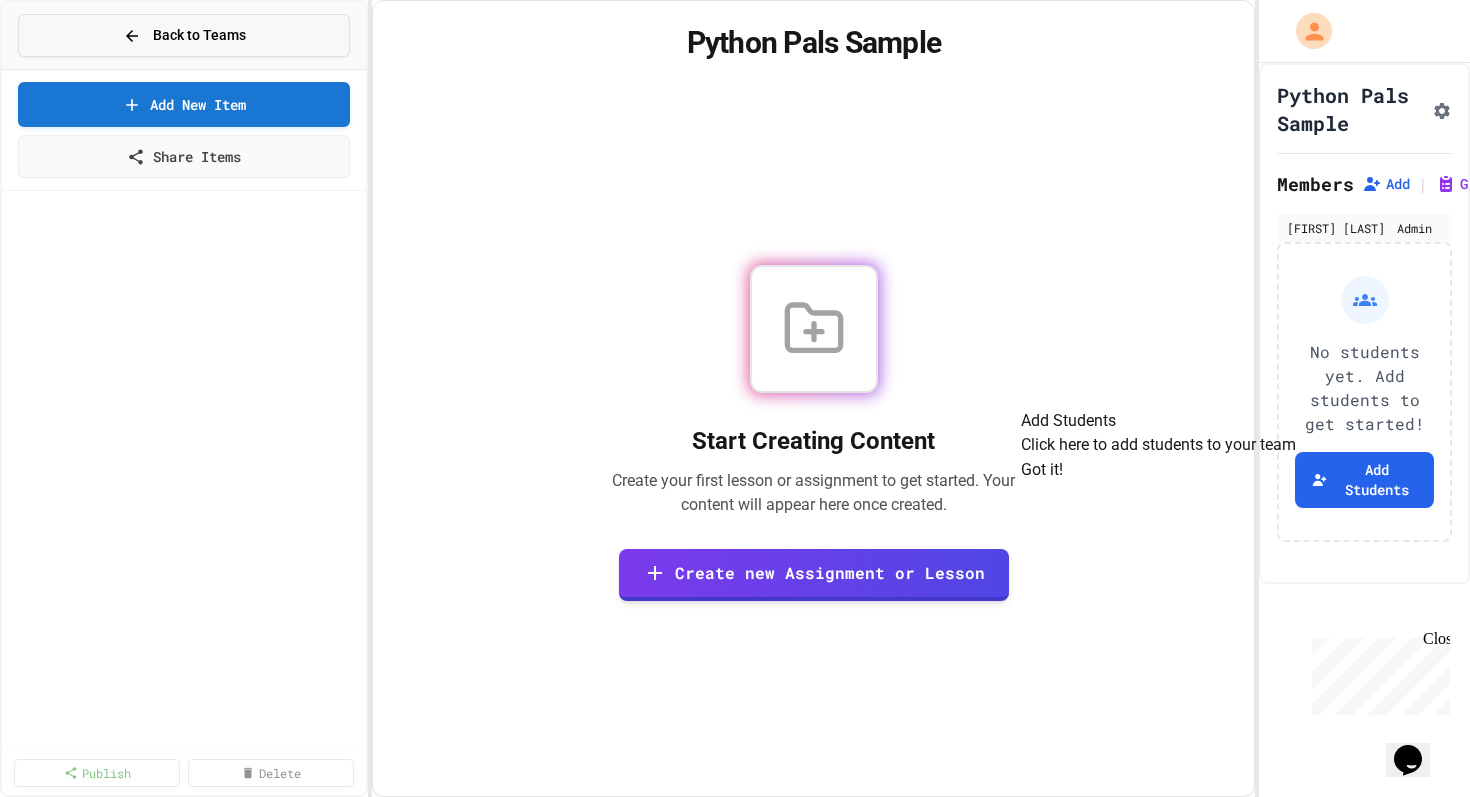 click on "Back to Teams" at bounding box center (199, 35) 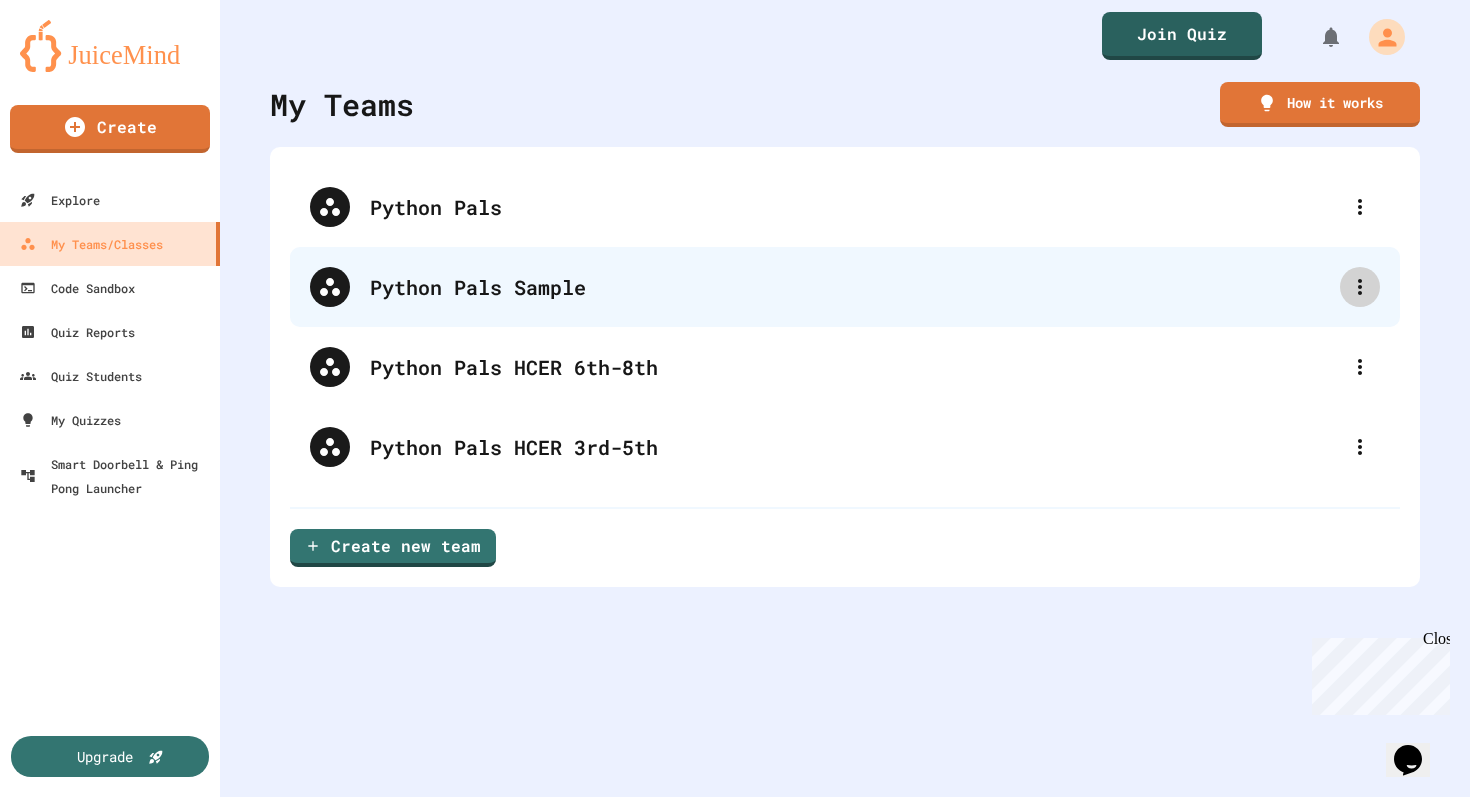 click 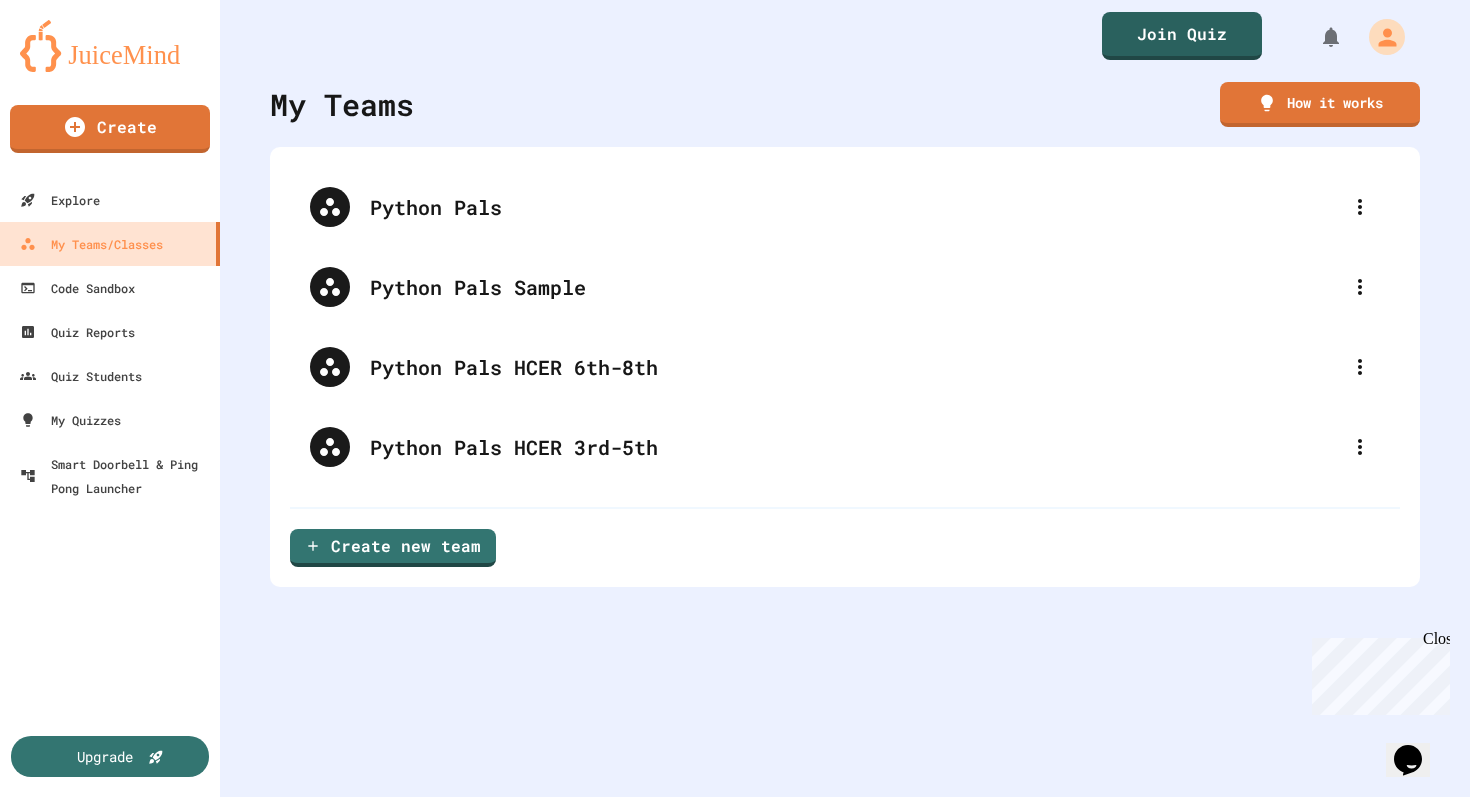 click on "Edit Team" at bounding box center (745, 831) 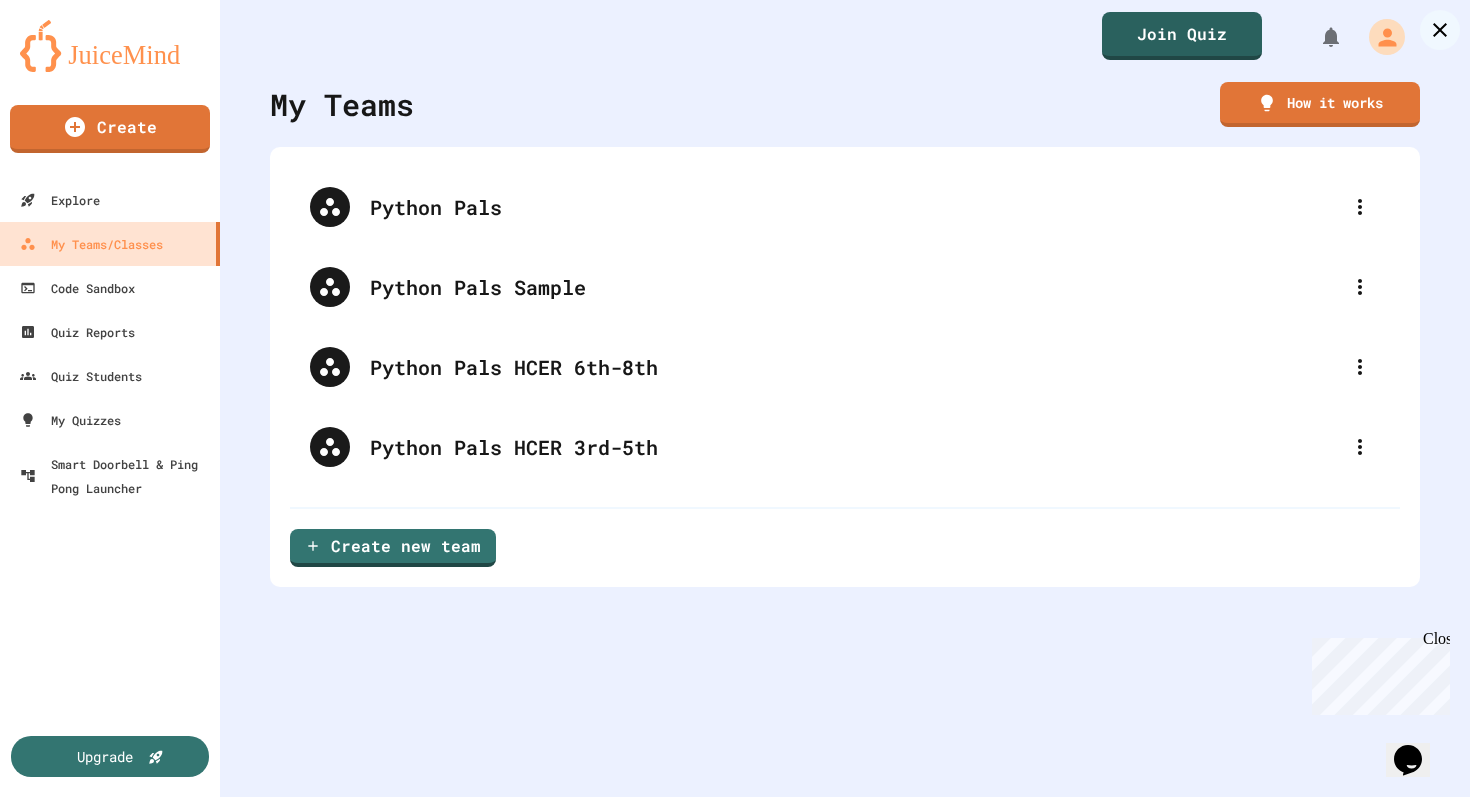 click on "**********" at bounding box center (735, 1308) 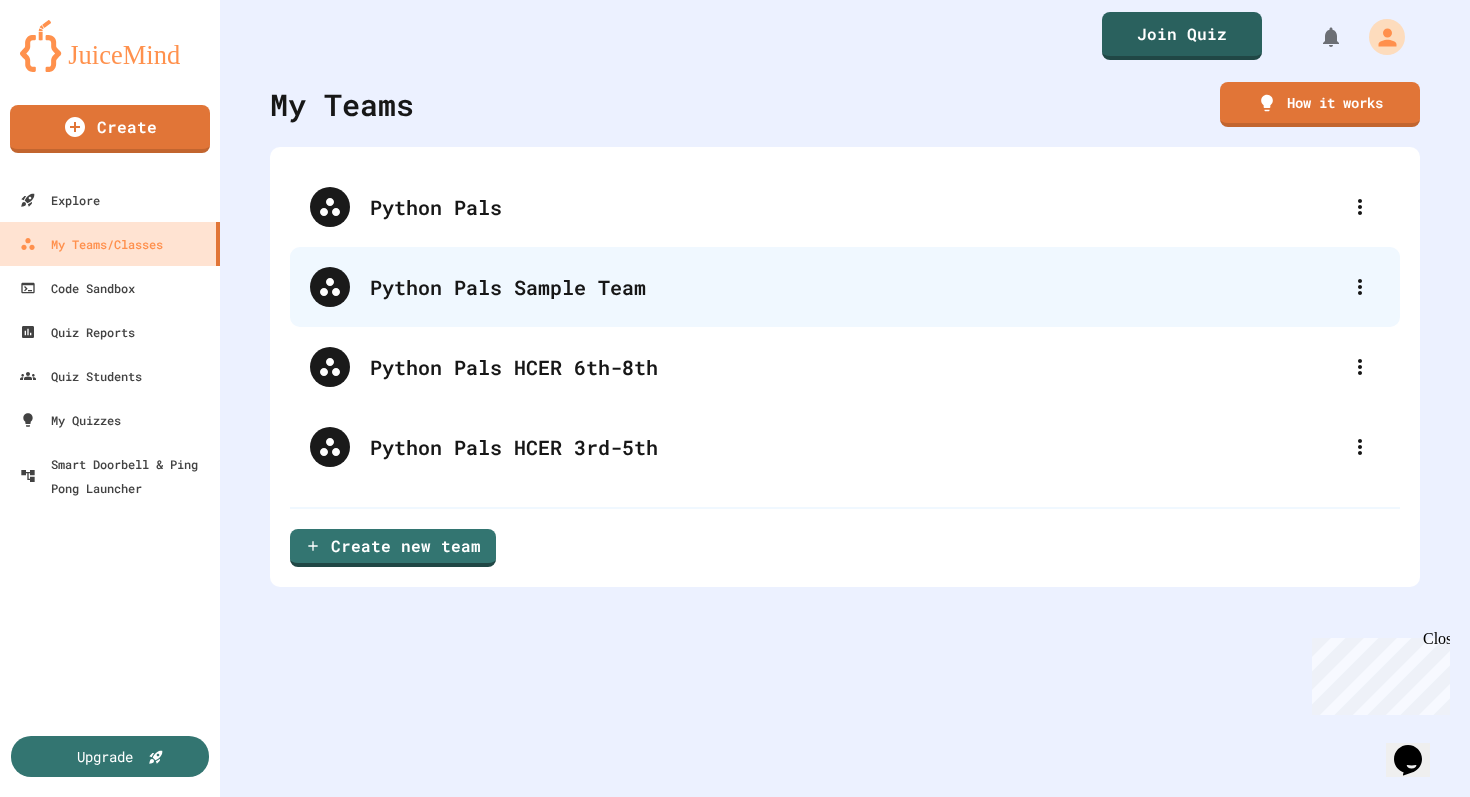 click on "Python Pals Sample Team" at bounding box center [855, 287] 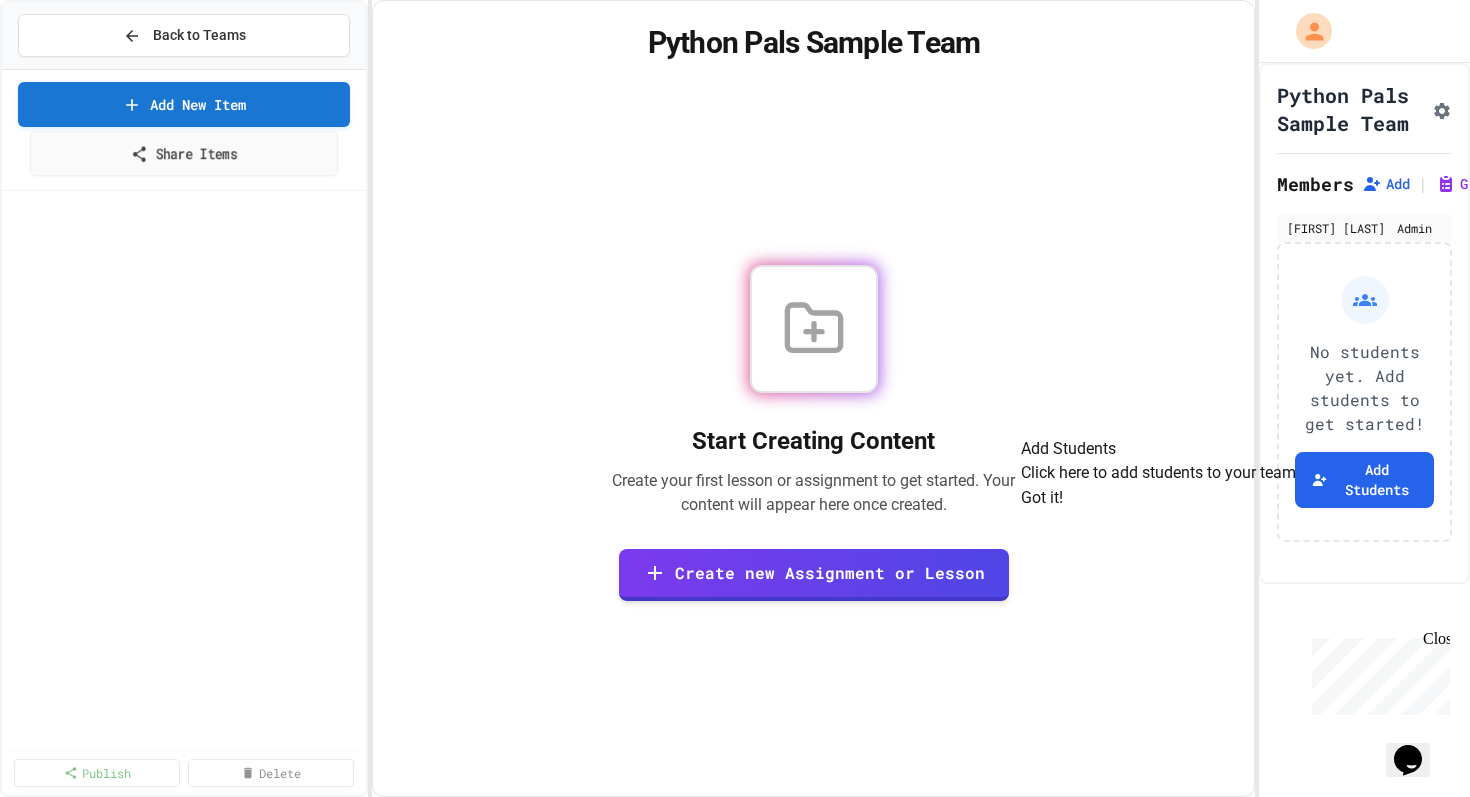 click on "Share Items" at bounding box center [184, 153] 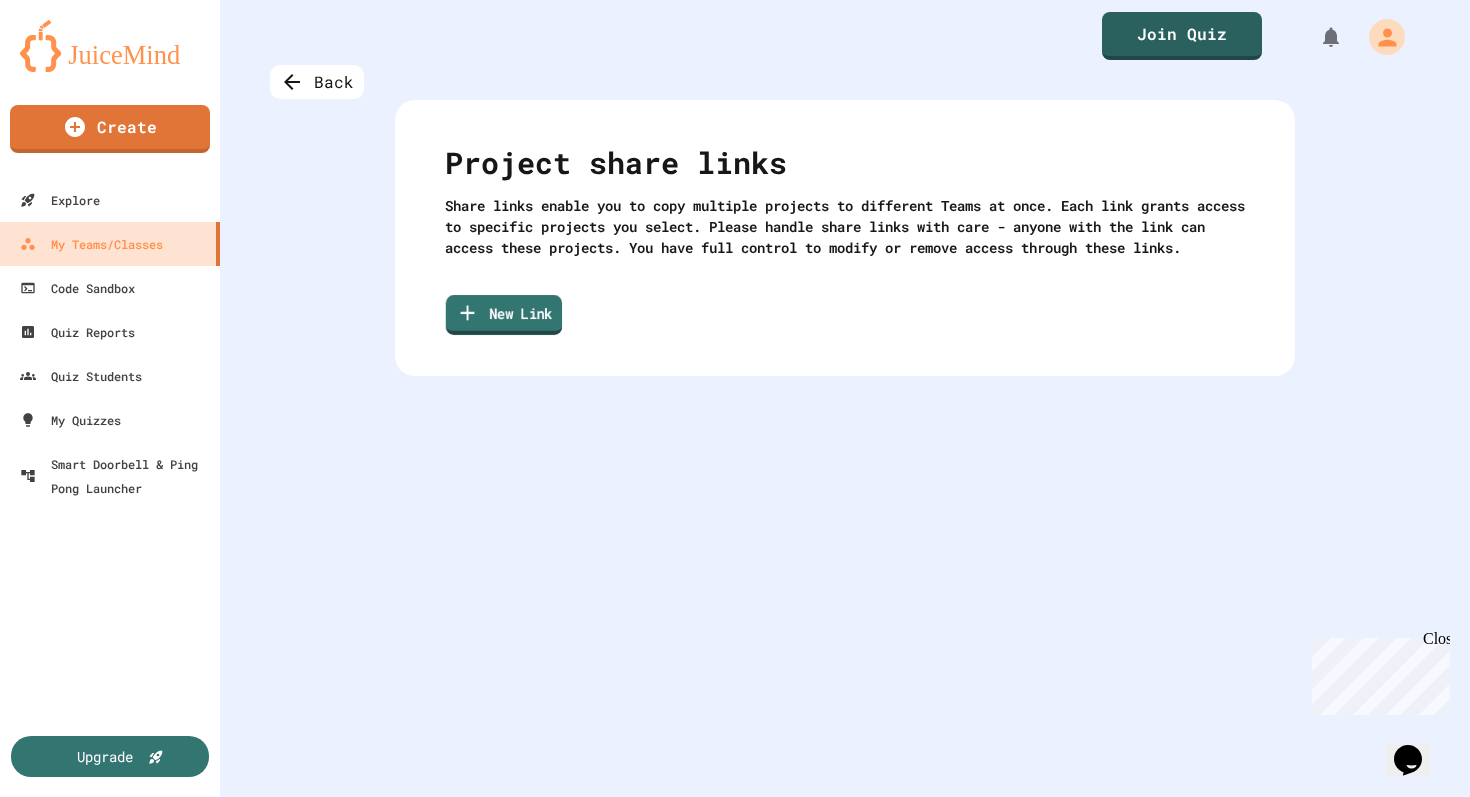 click on "New Link" at bounding box center [504, 315] 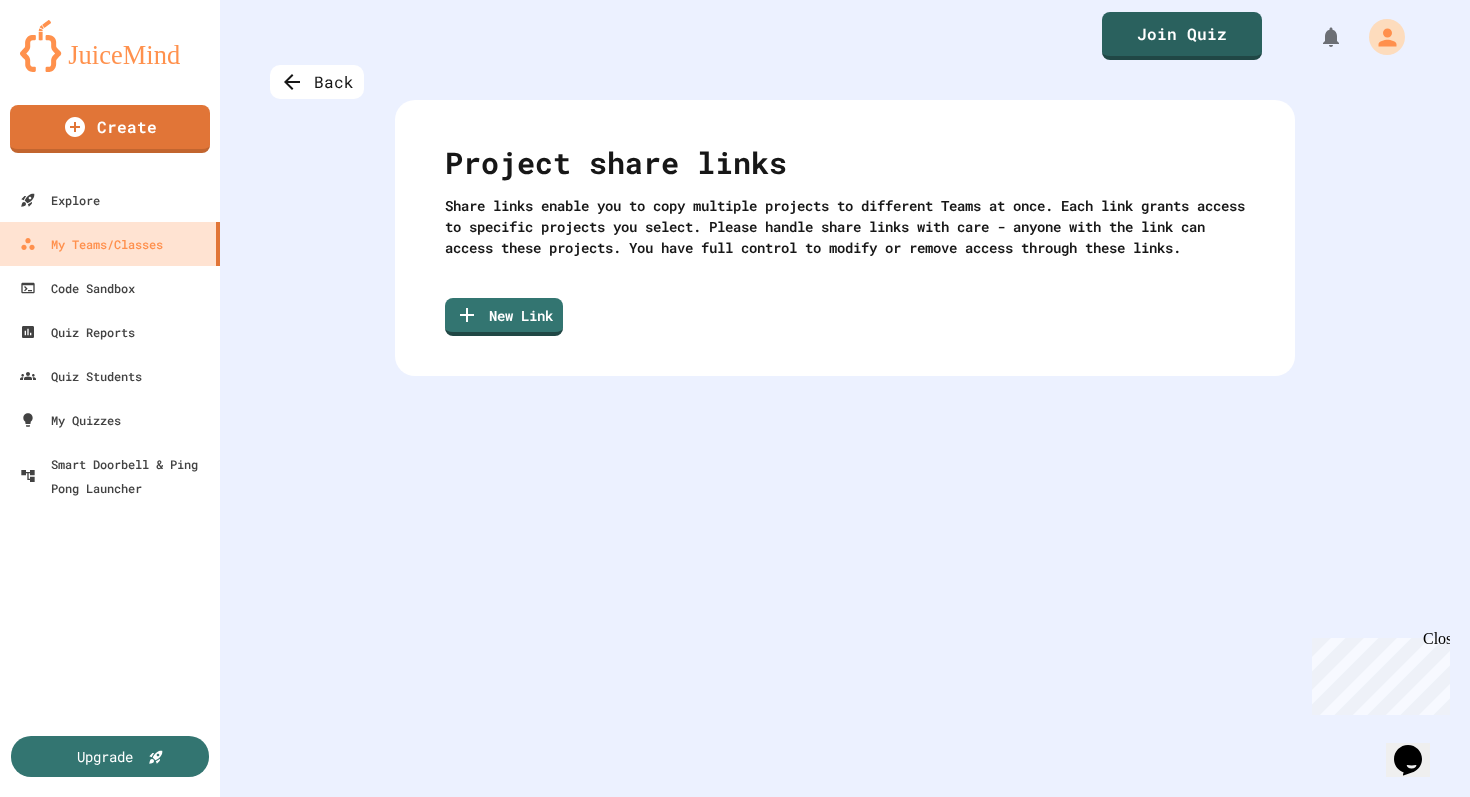 click on "Create share link Select all Deselect all  Create Link" at bounding box center (735, 961) 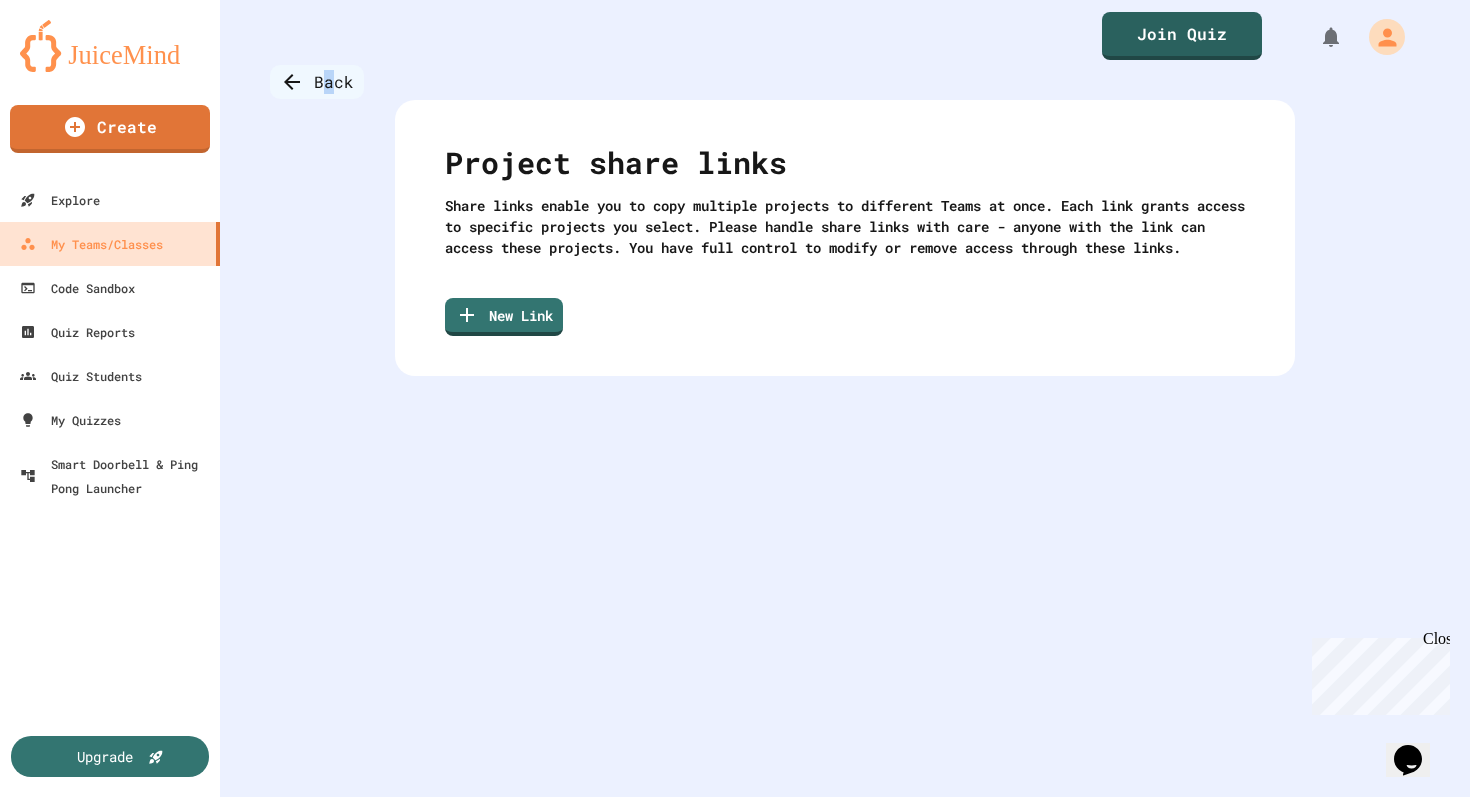 click on "Back" at bounding box center (317, 82) 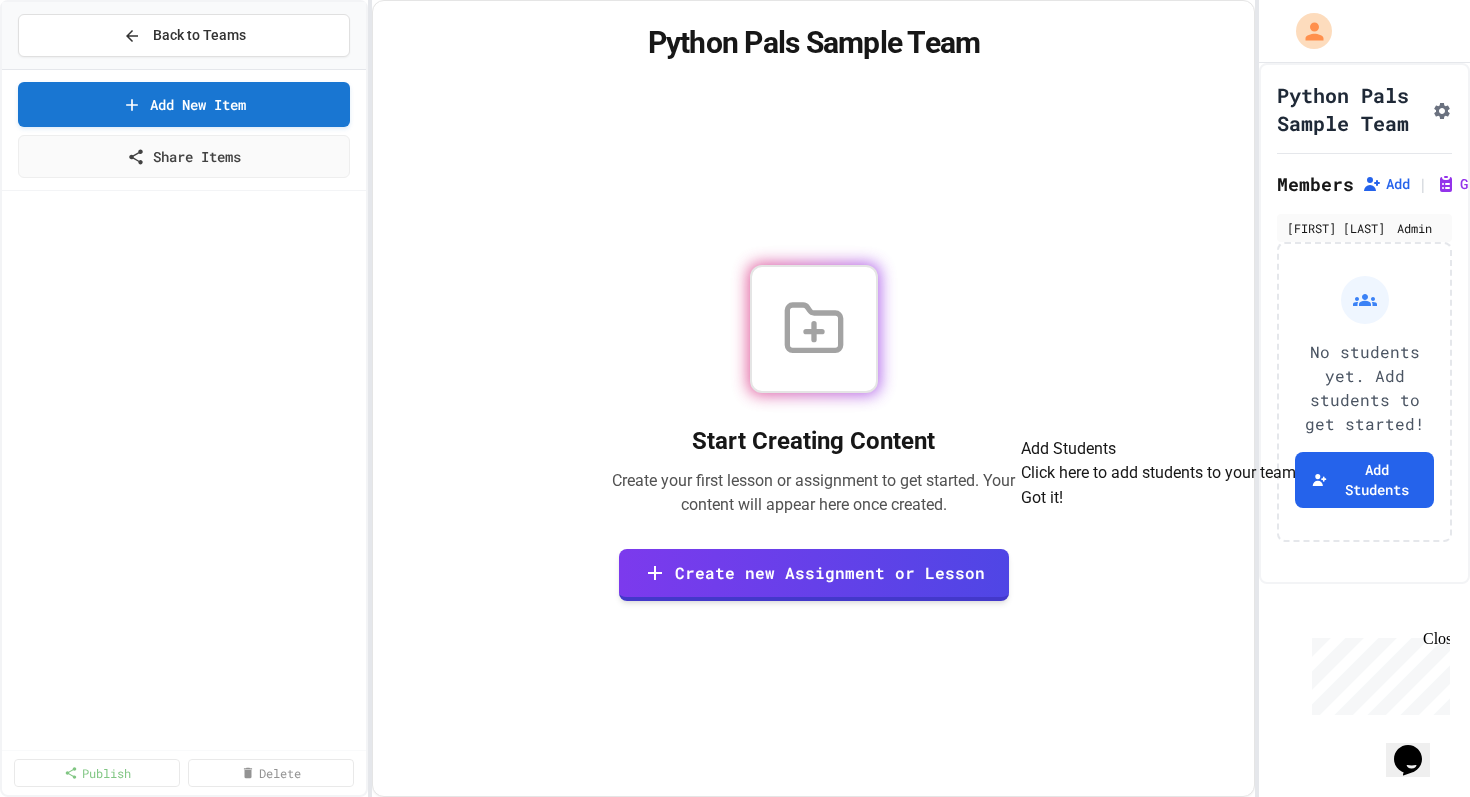 click on "Got it!" at bounding box center [1042, 498] 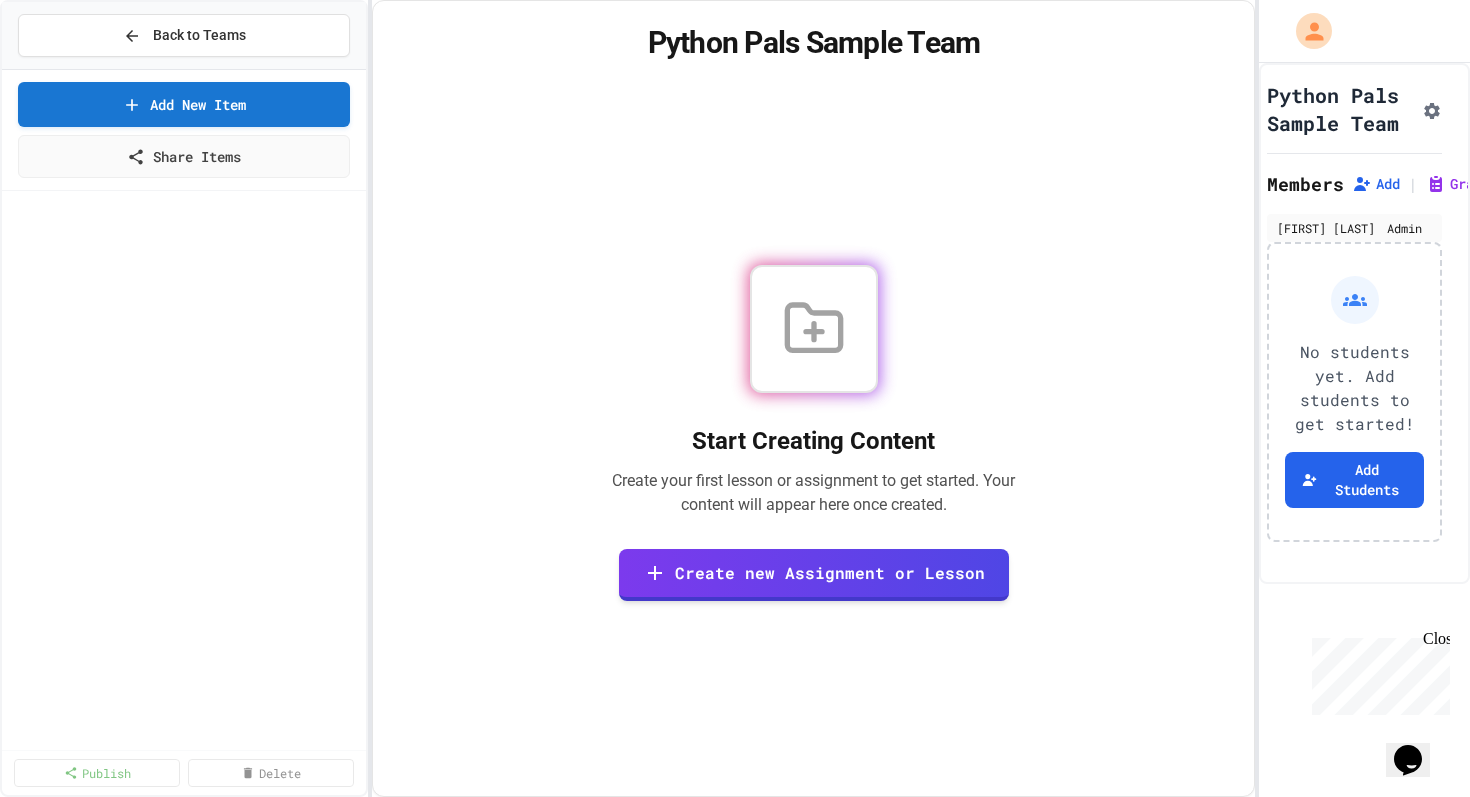 scroll, scrollTop: 0, scrollLeft: 0, axis: both 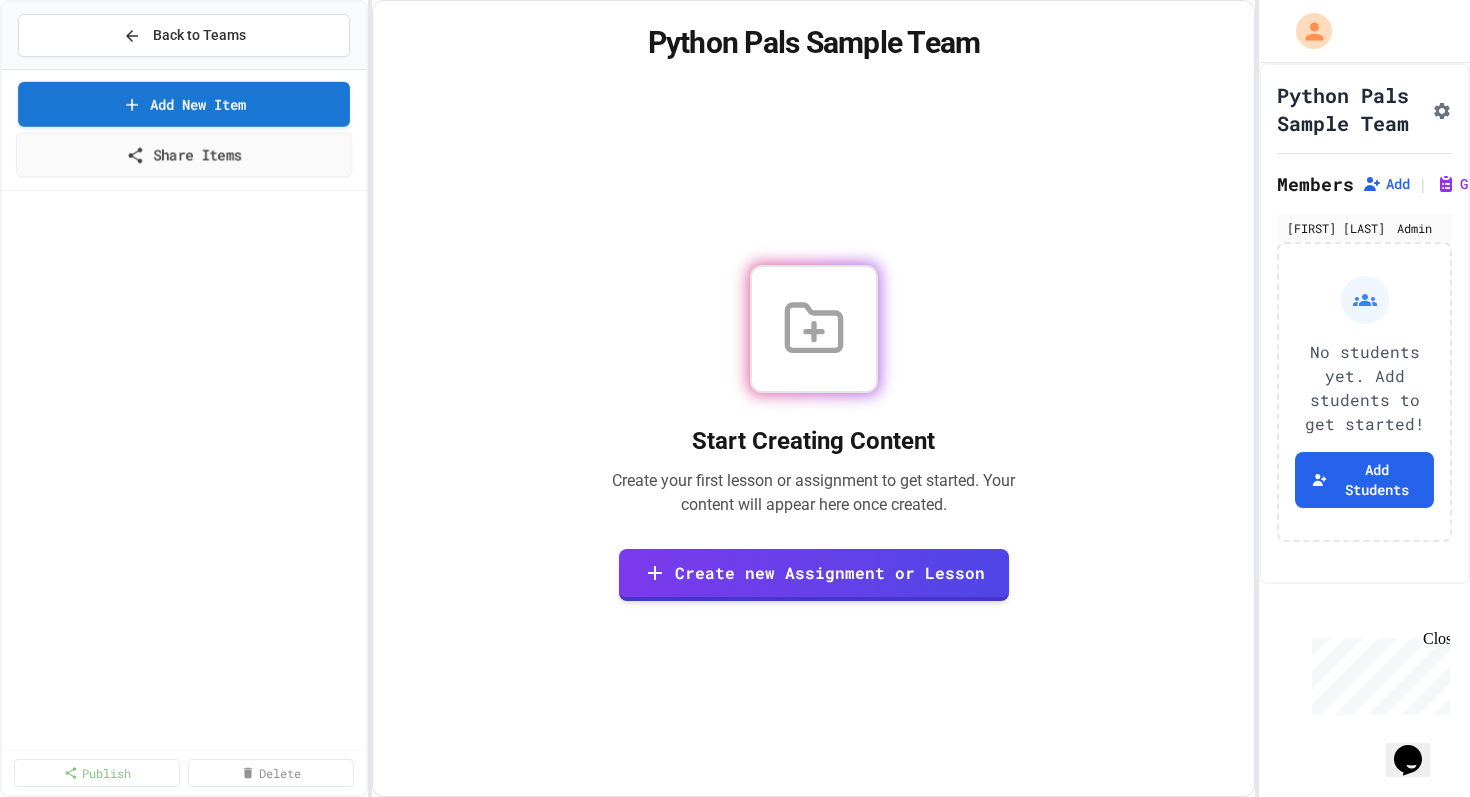 click on "Add New Item Share Items" at bounding box center (184, 130) 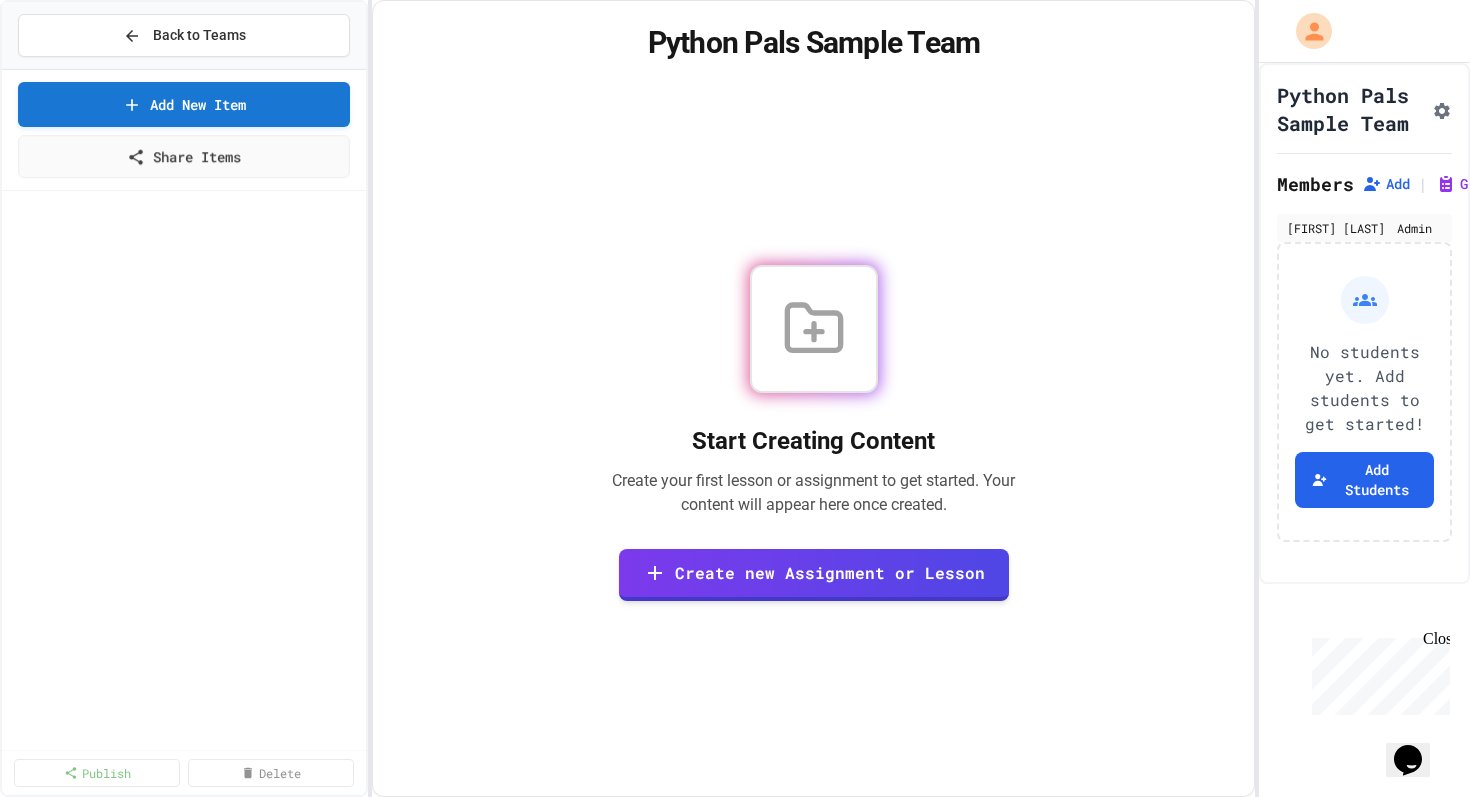click on "Add New Item" at bounding box center (184, 104) 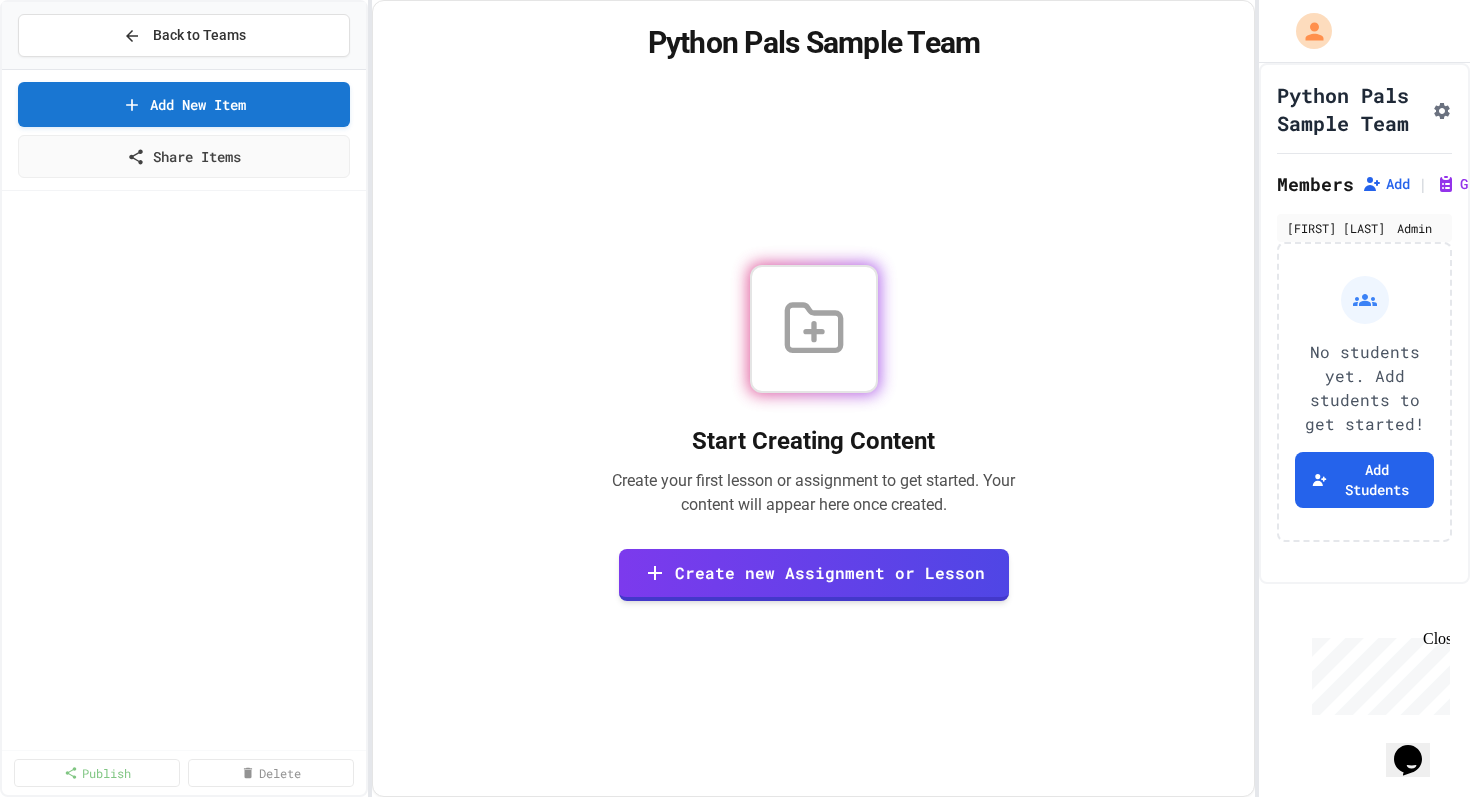click on "Create Manually Use the traditional method to create content from scratch" at bounding box center [735, 999] 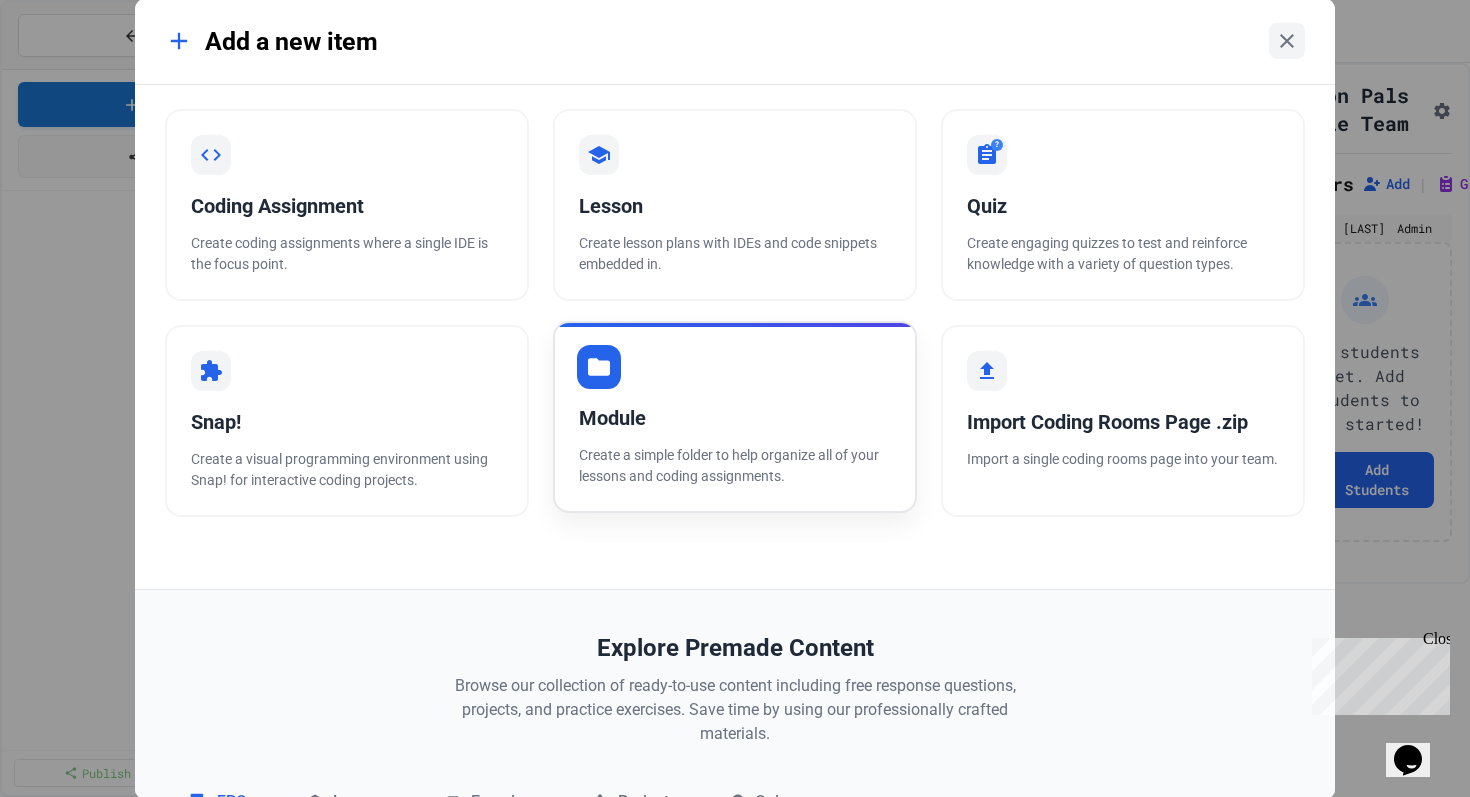 click on "Module" at bounding box center [735, 418] 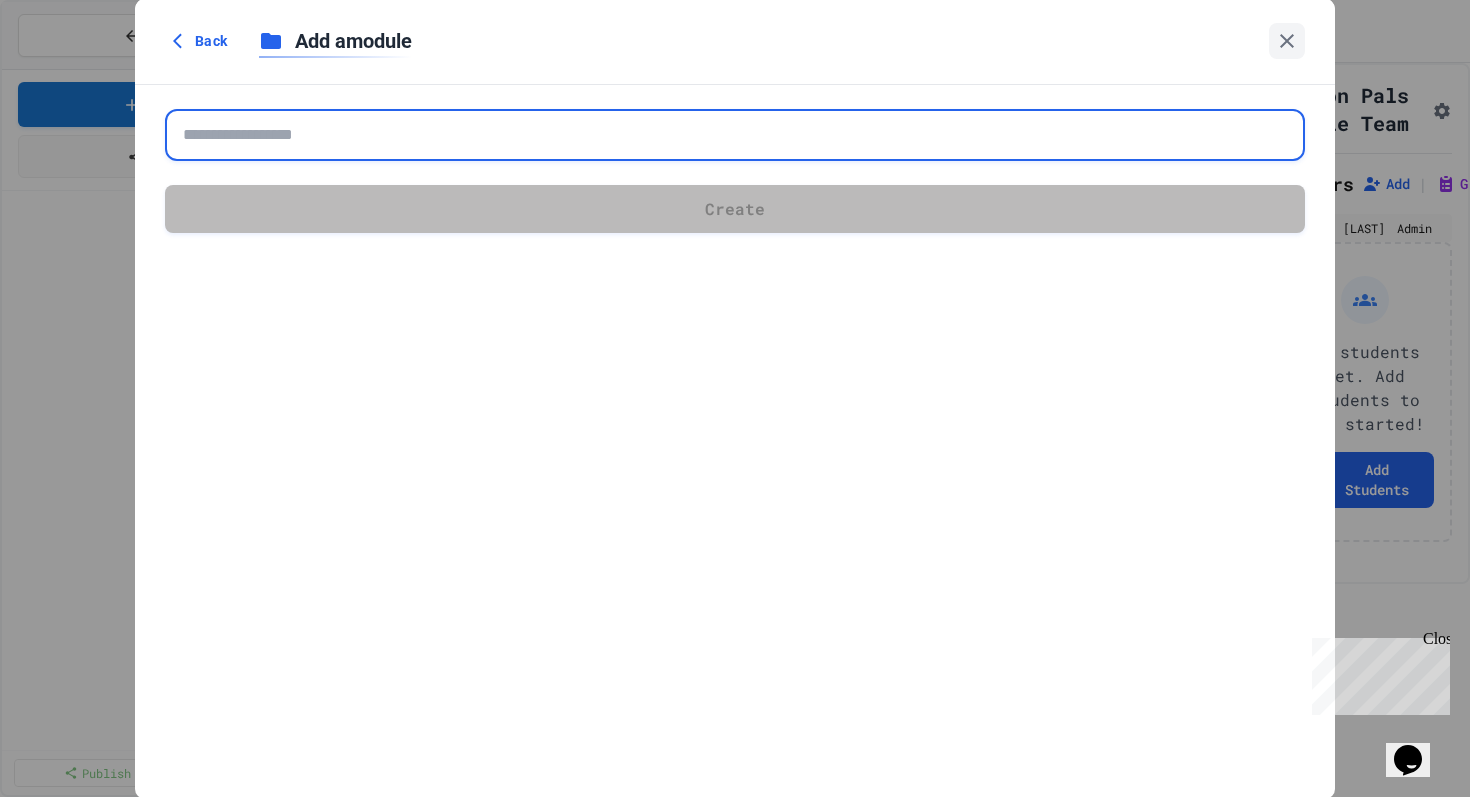 click at bounding box center [735, 135] 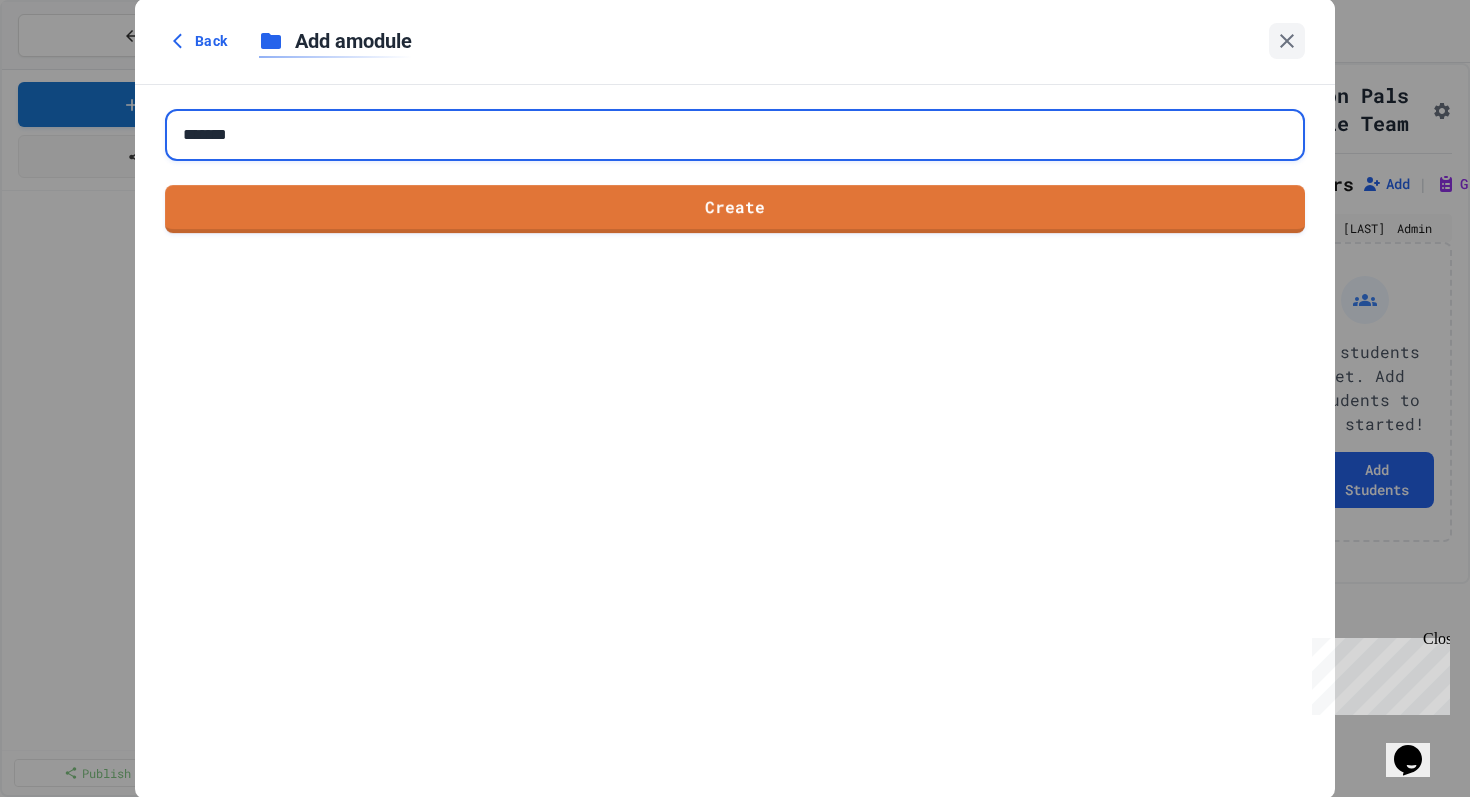 type on "*******" 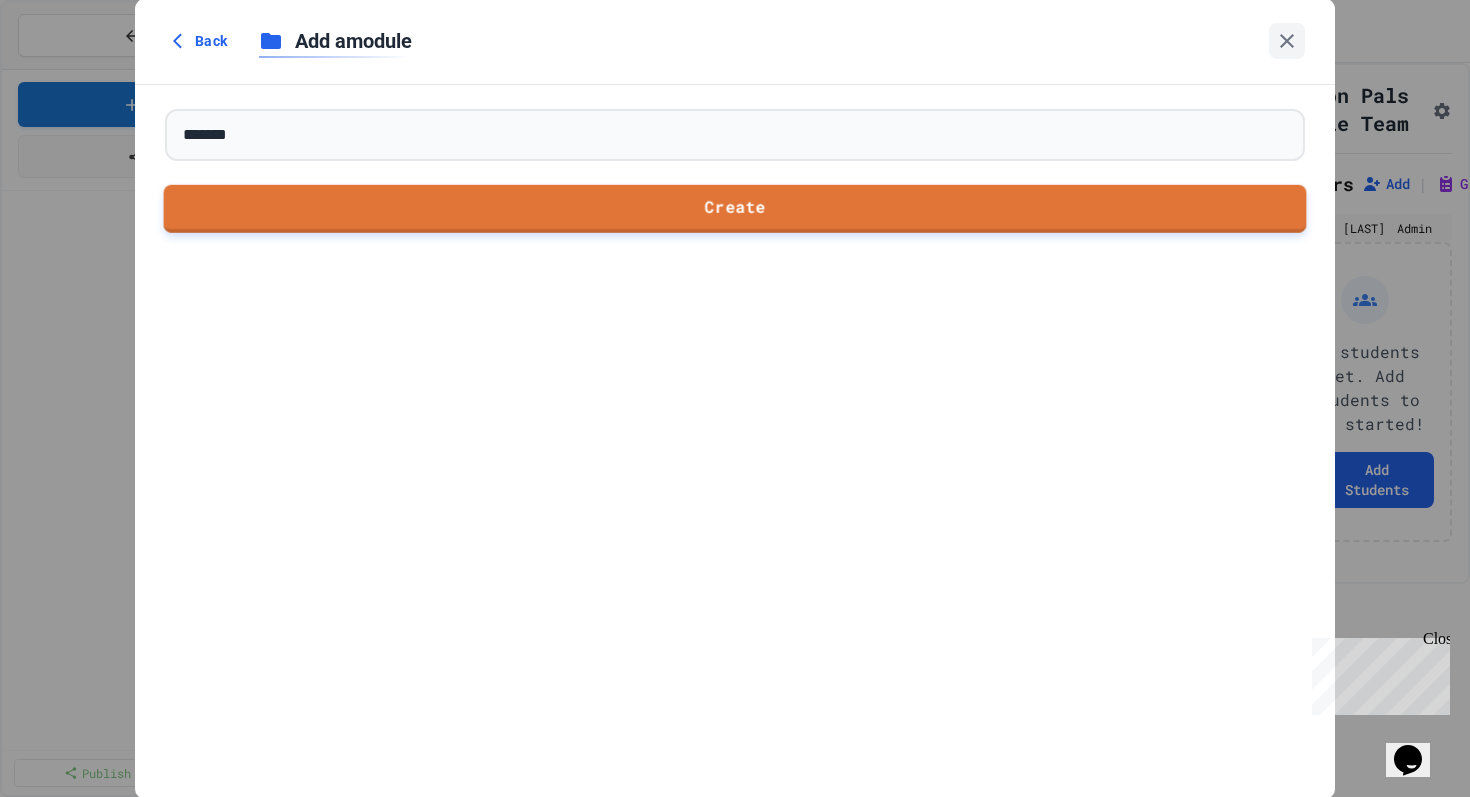 click on "Create" at bounding box center (735, 208) 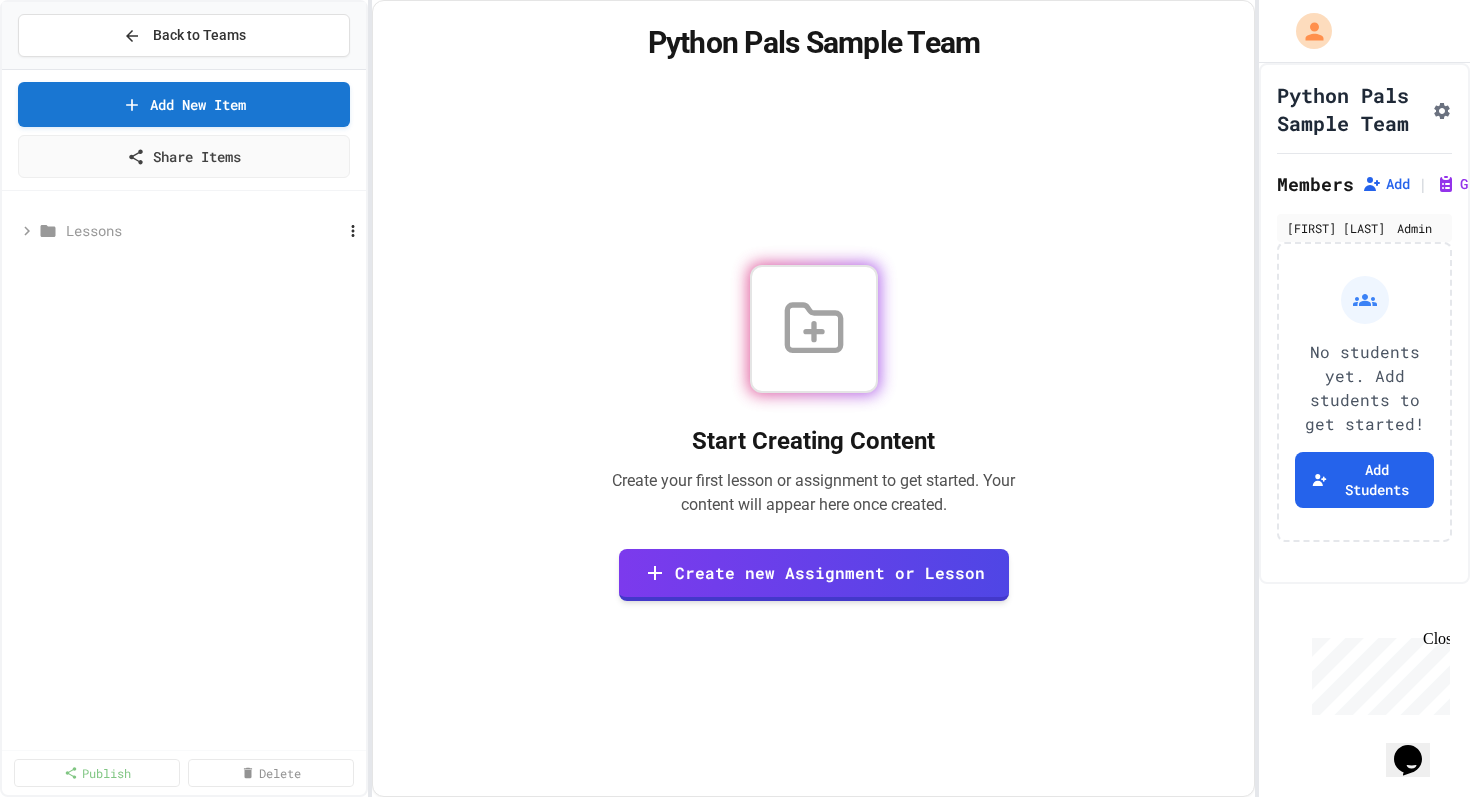 click 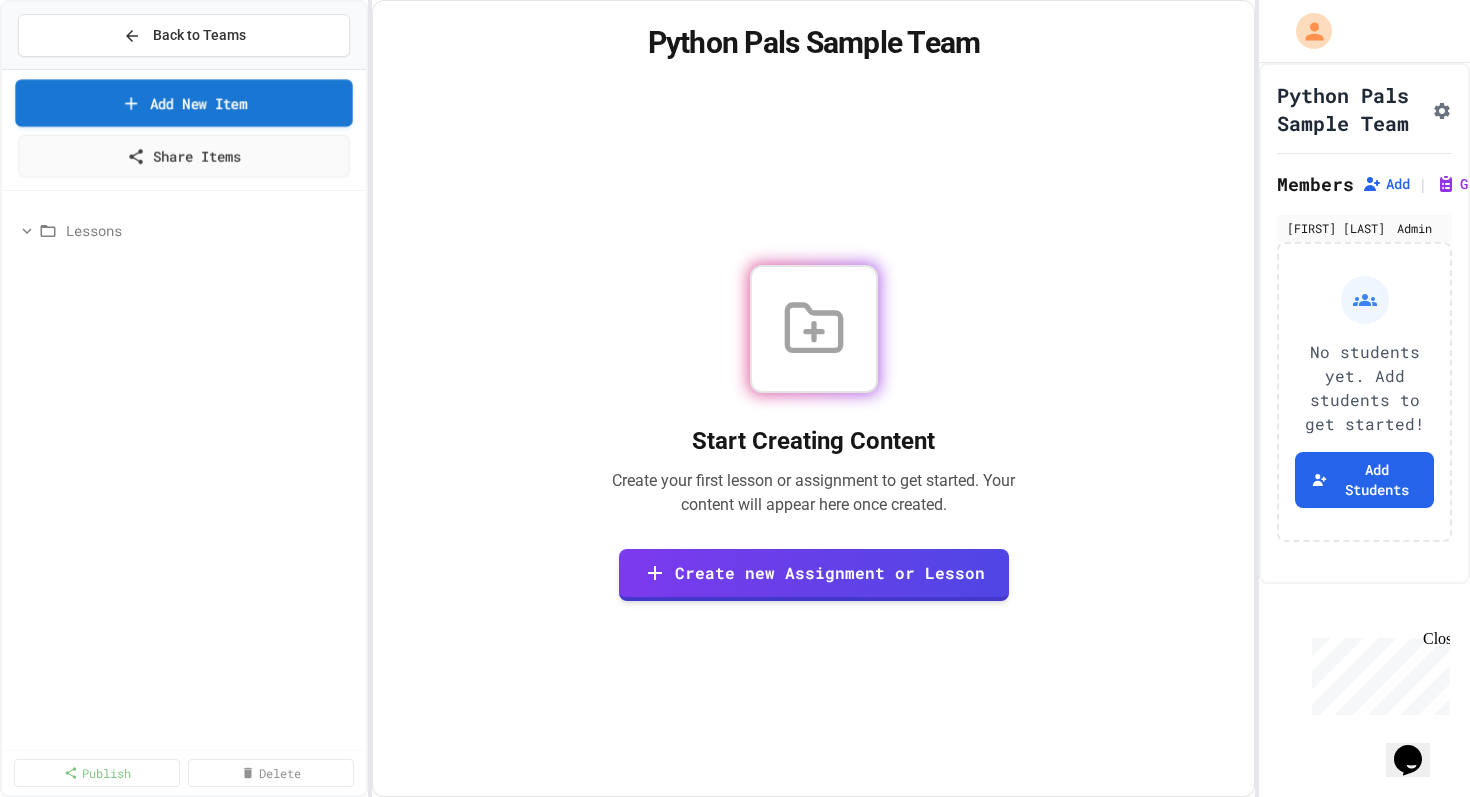 click on "Add New Item" at bounding box center [184, 102] 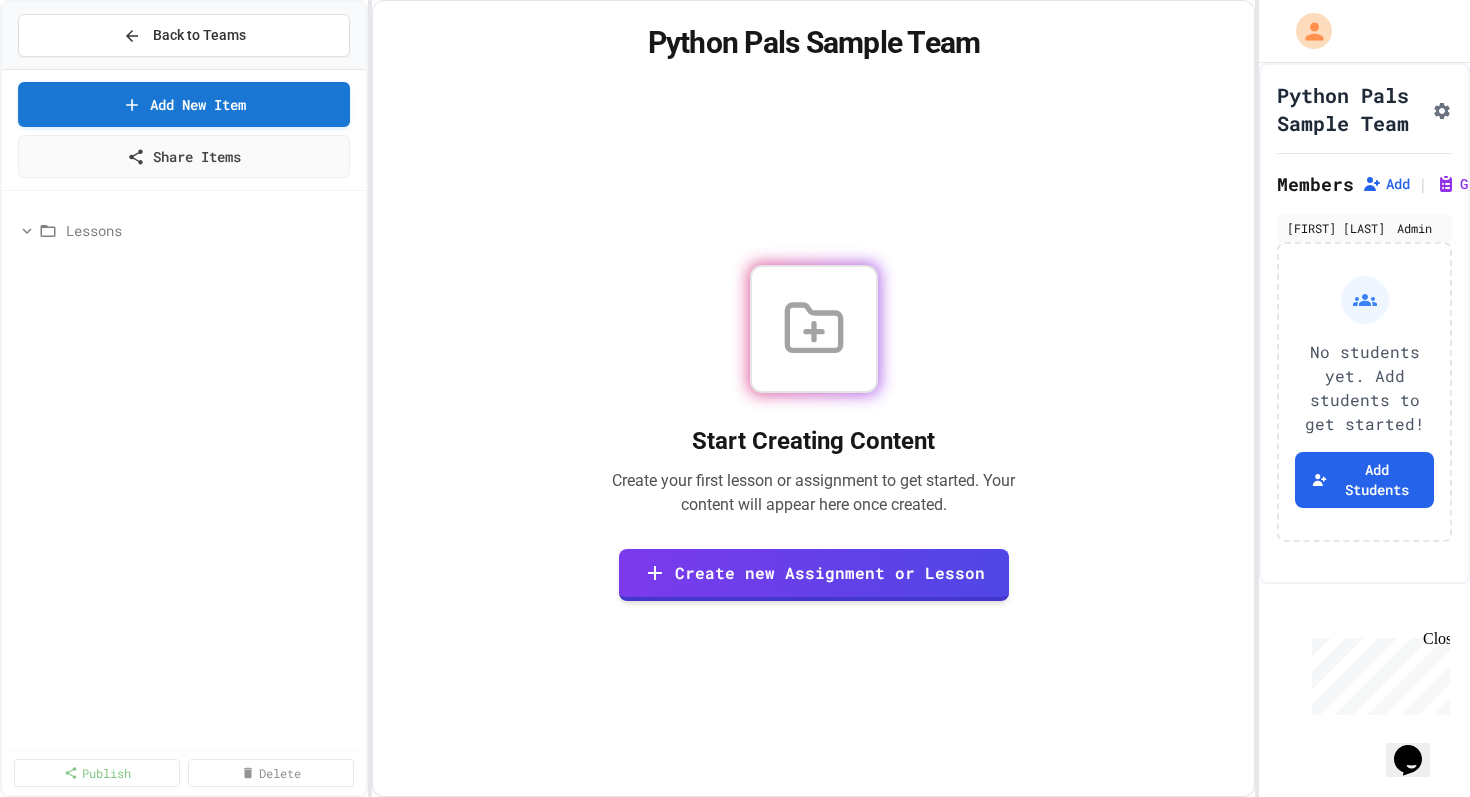 click on "Create Manually Use the traditional method to create content from scratch" at bounding box center [735, 999] 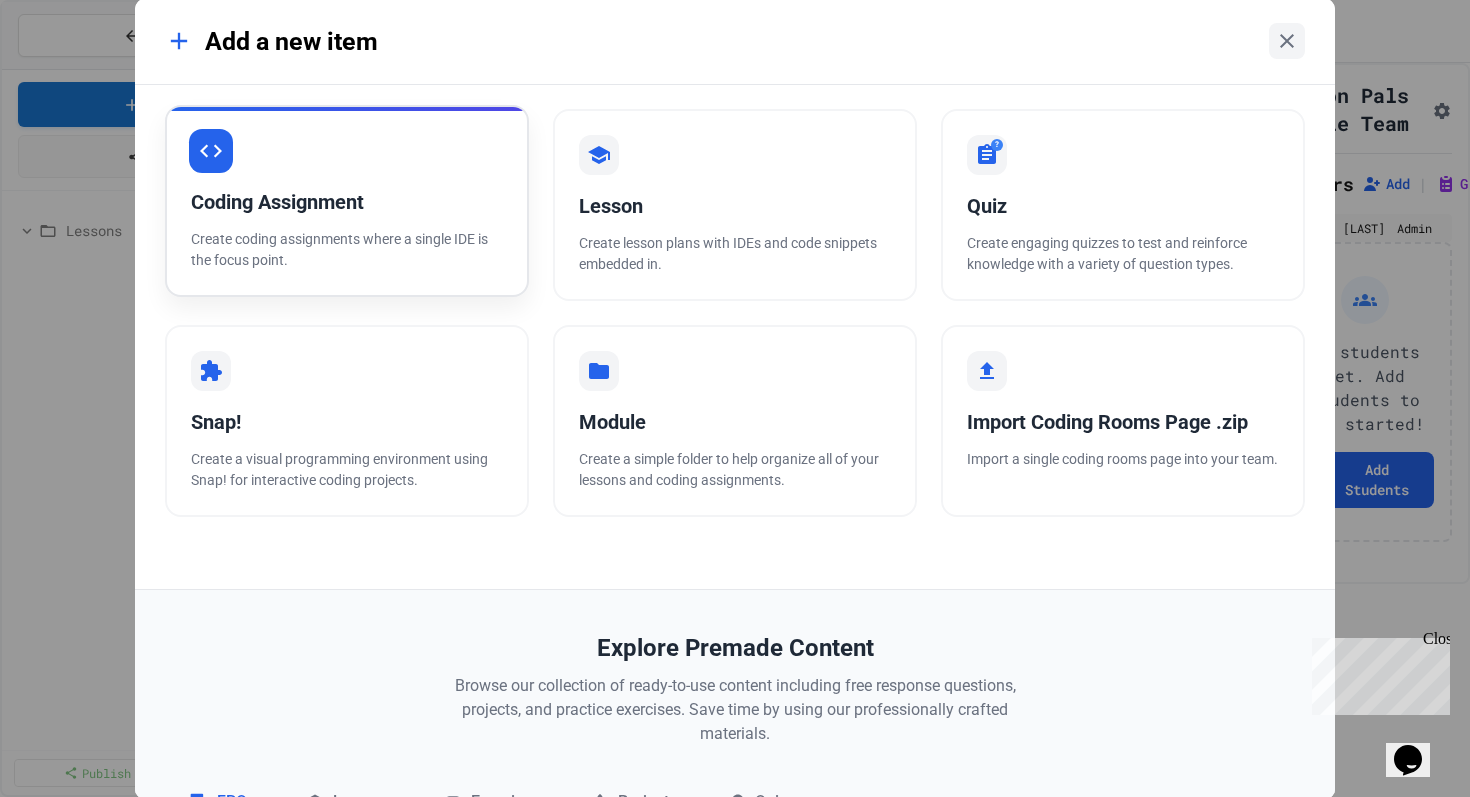 click on "Coding Assignment" at bounding box center [347, 202] 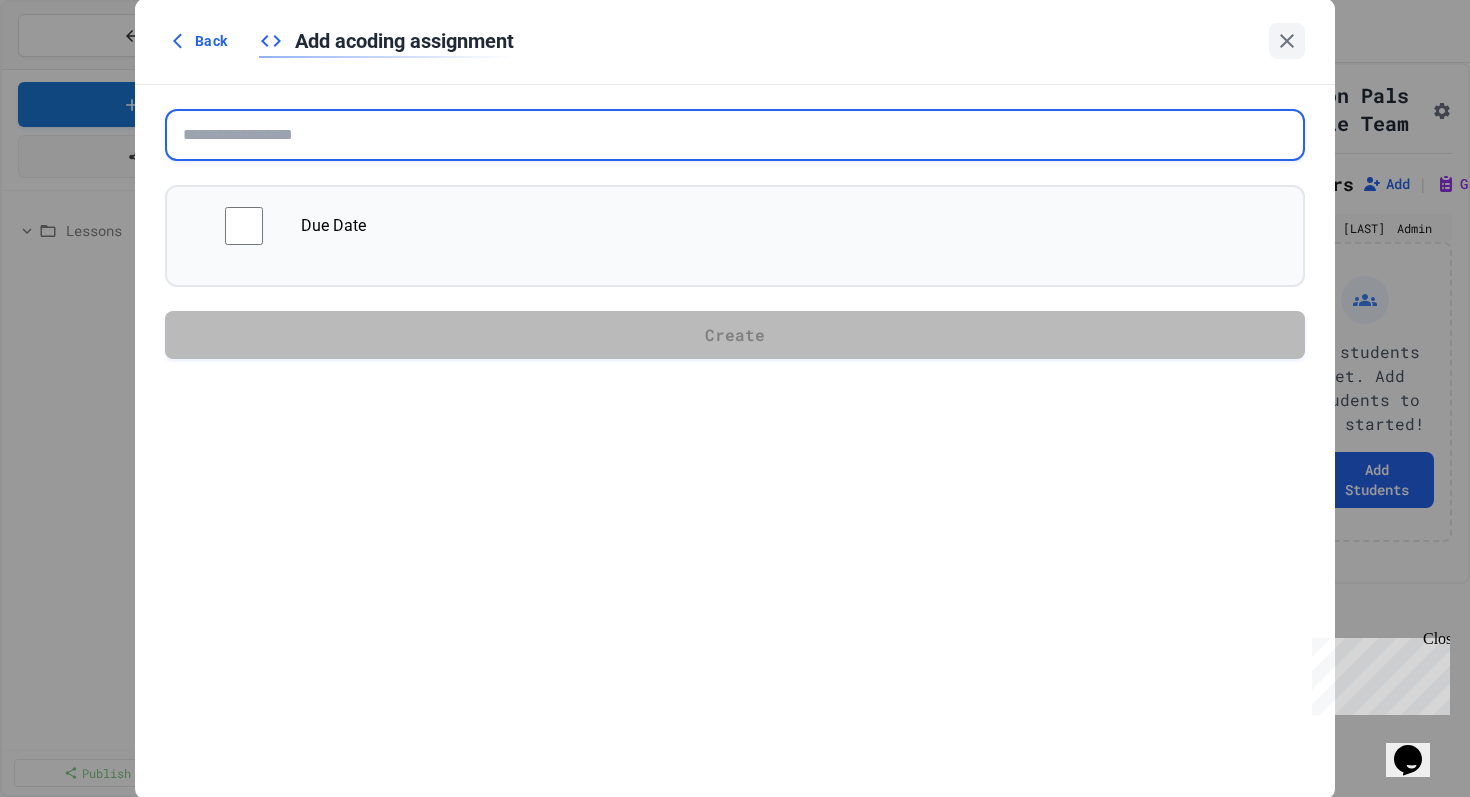 click at bounding box center [735, 135] 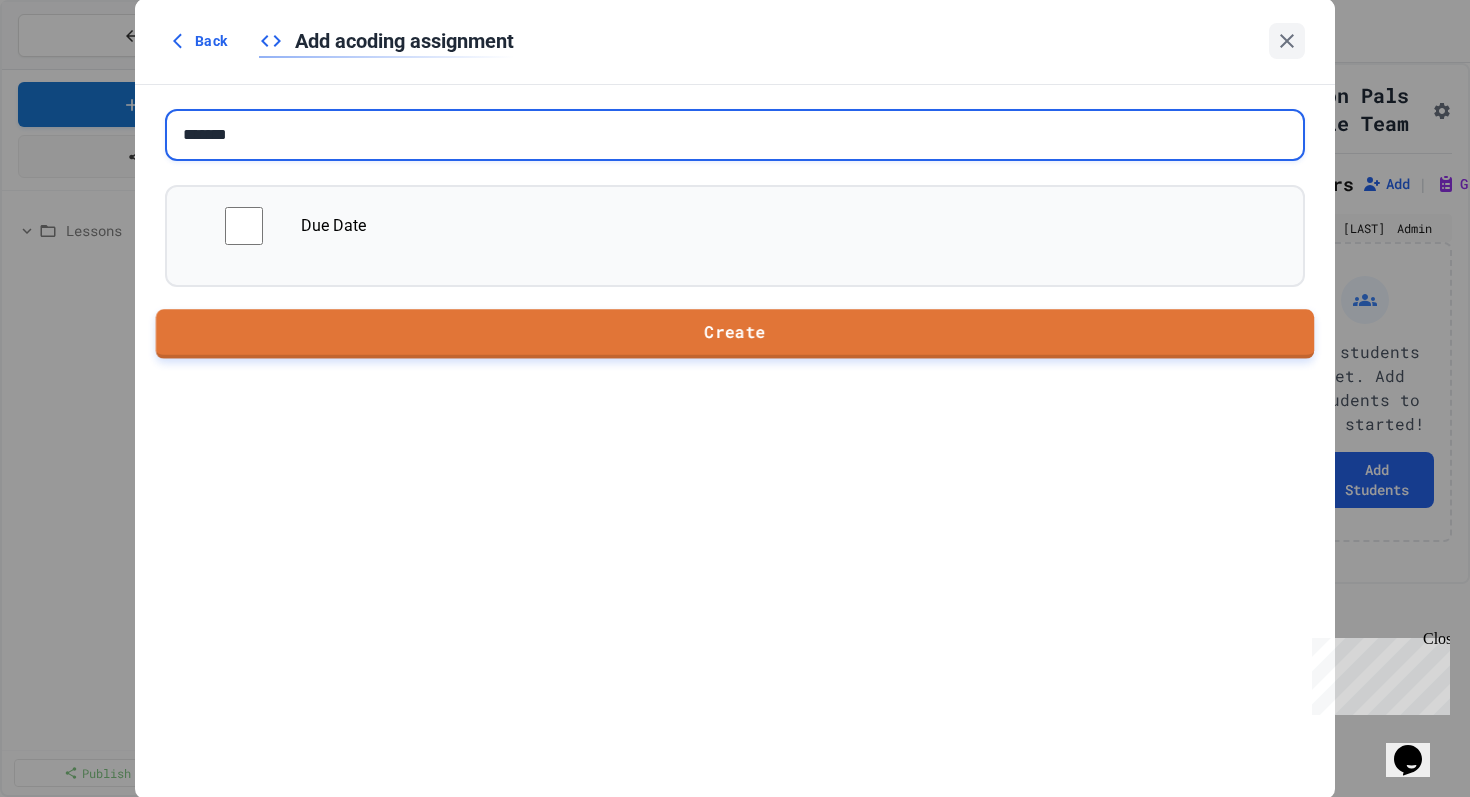 type on "*******" 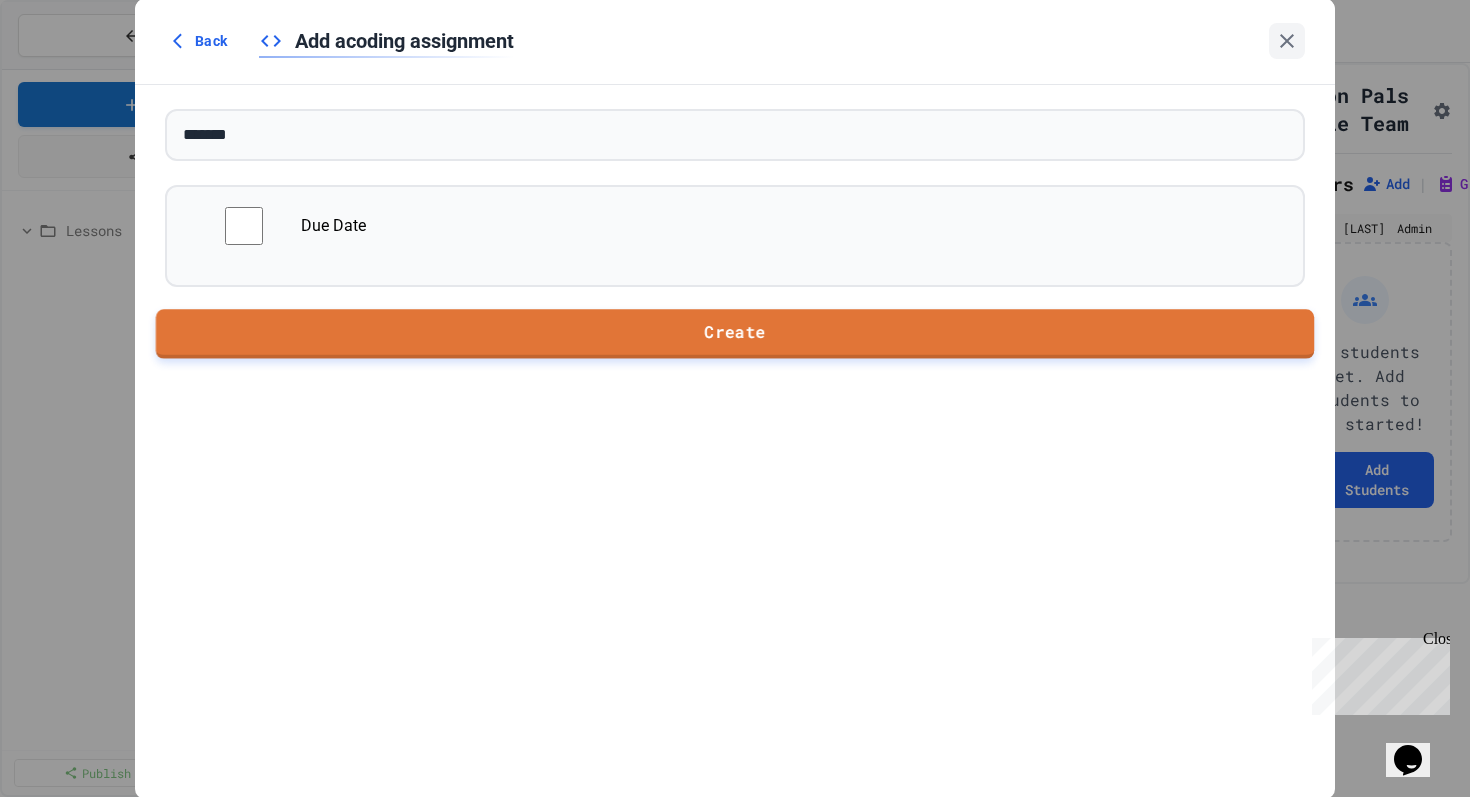 click on "Create" at bounding box center [735, 334] 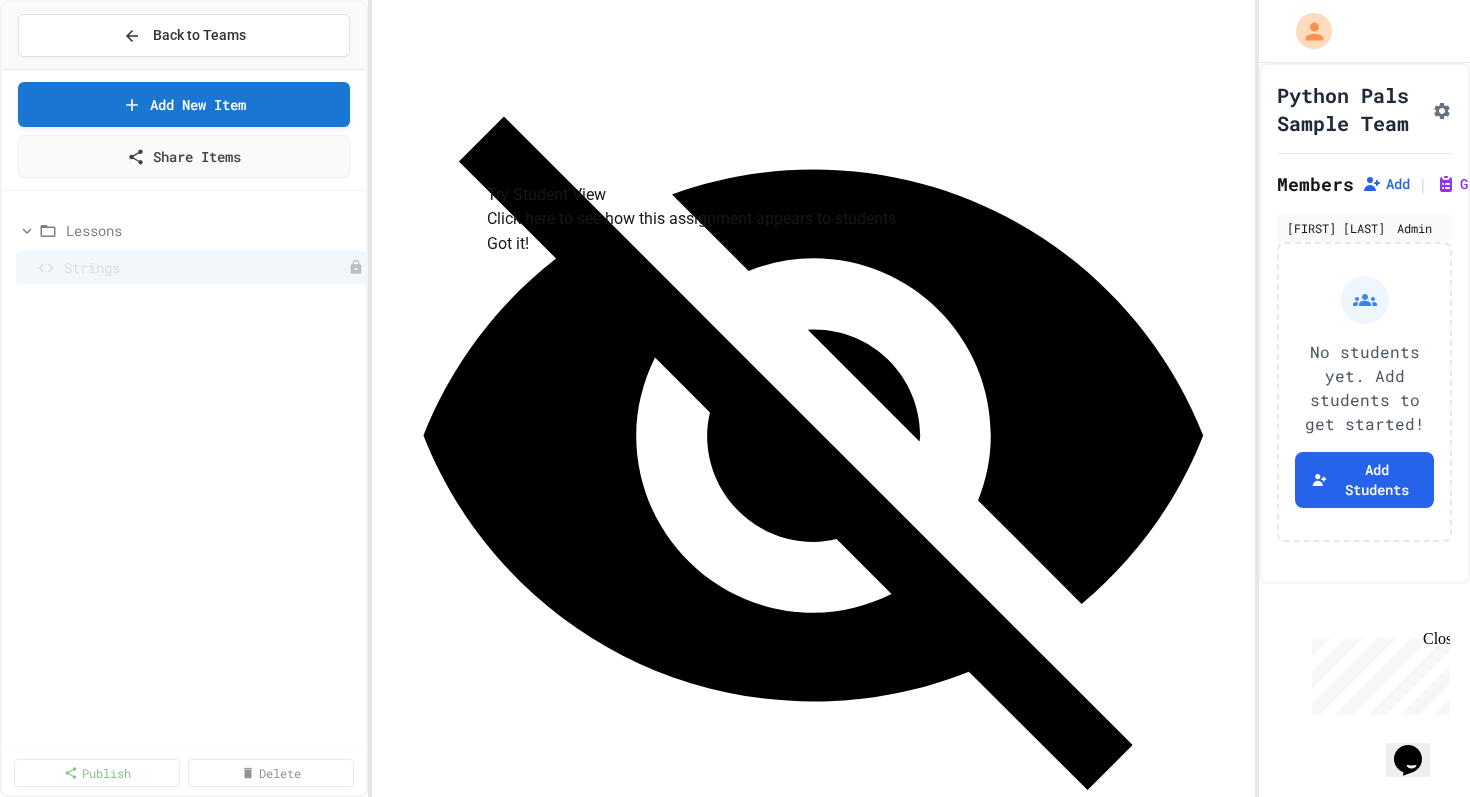 click on "Got it!" at bounding box center [508, 244] 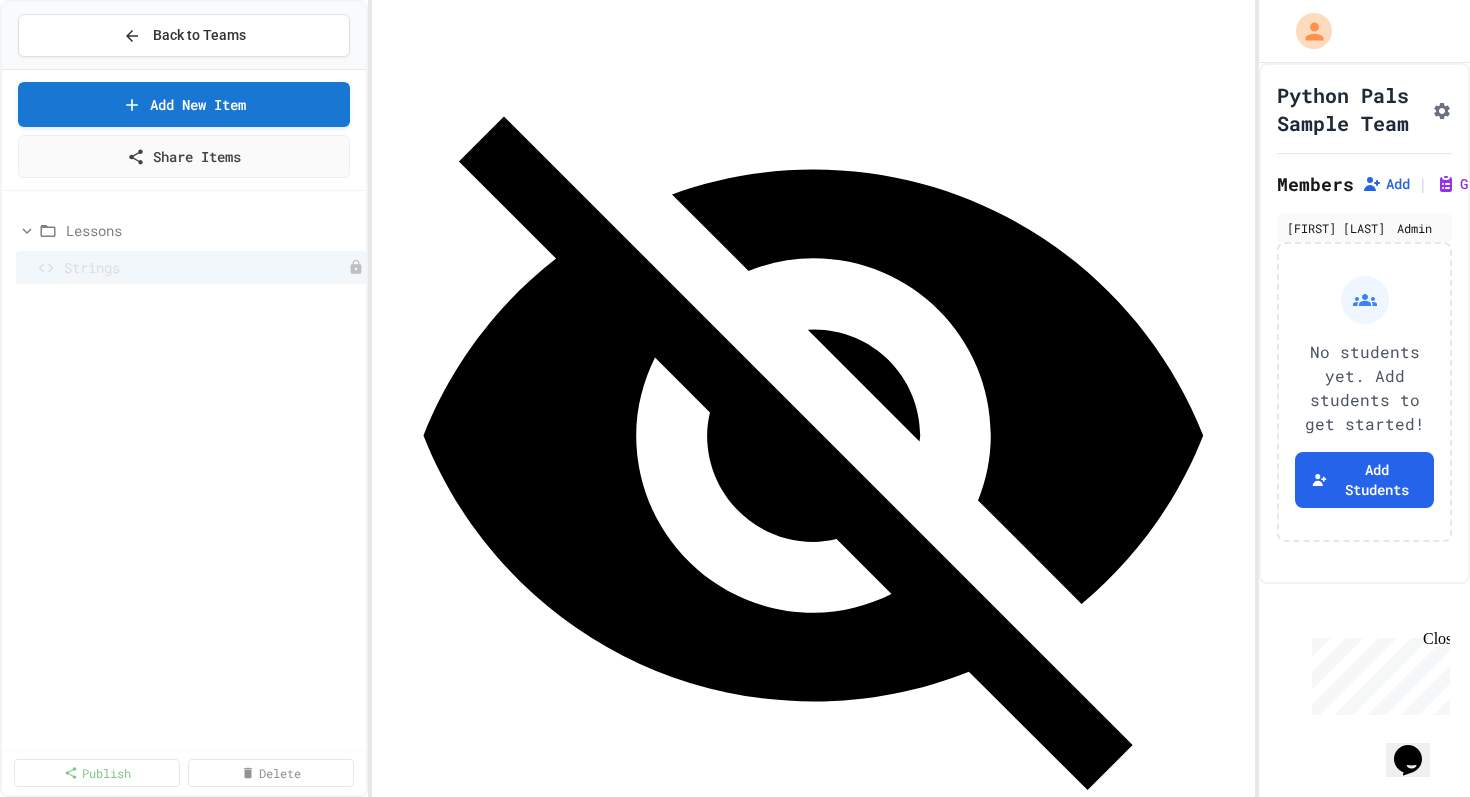 click on "Initialize JuiceMind IDE" at bounding box center [1036, 1019] 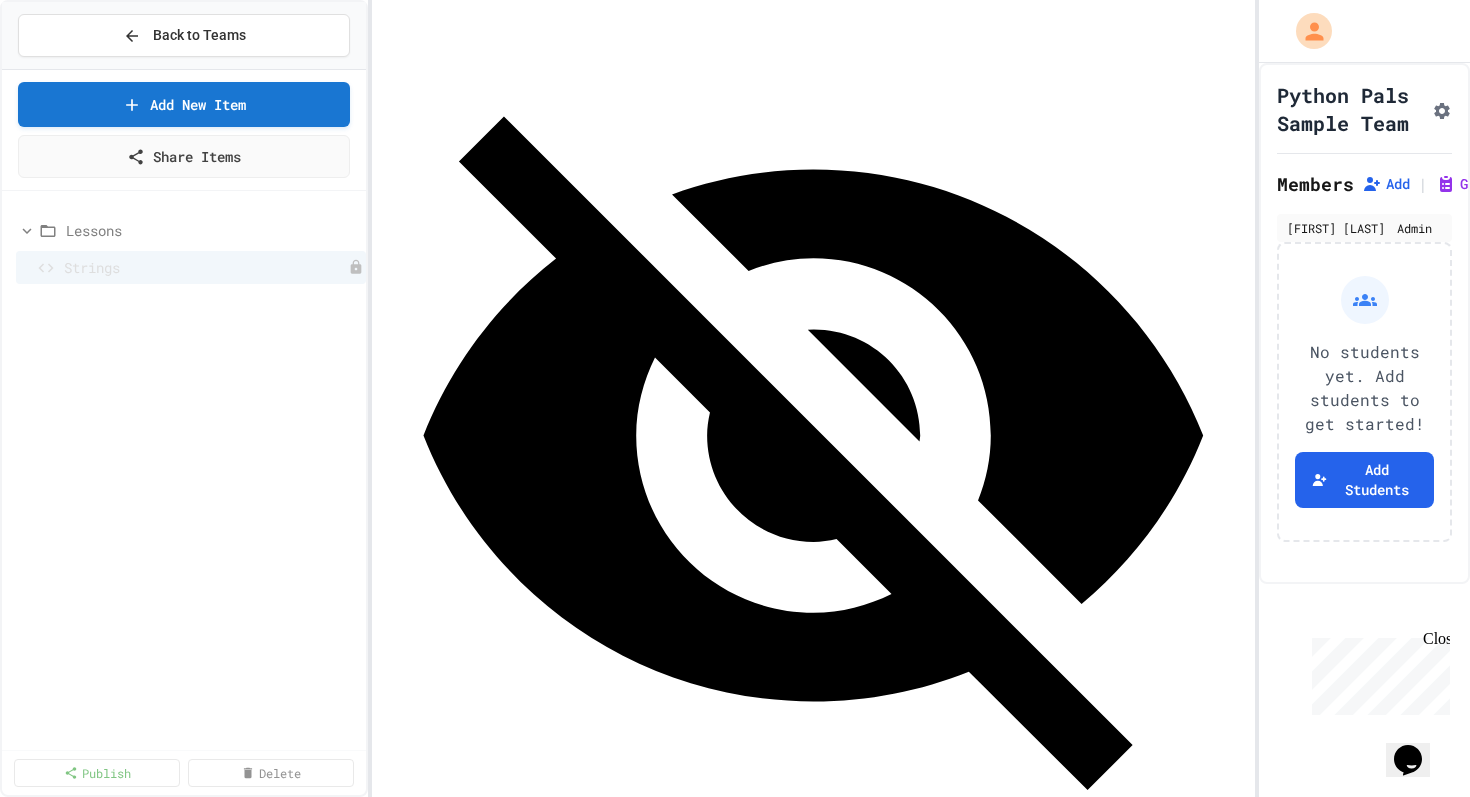 click on "Python" at bounding box center [745, 1543] 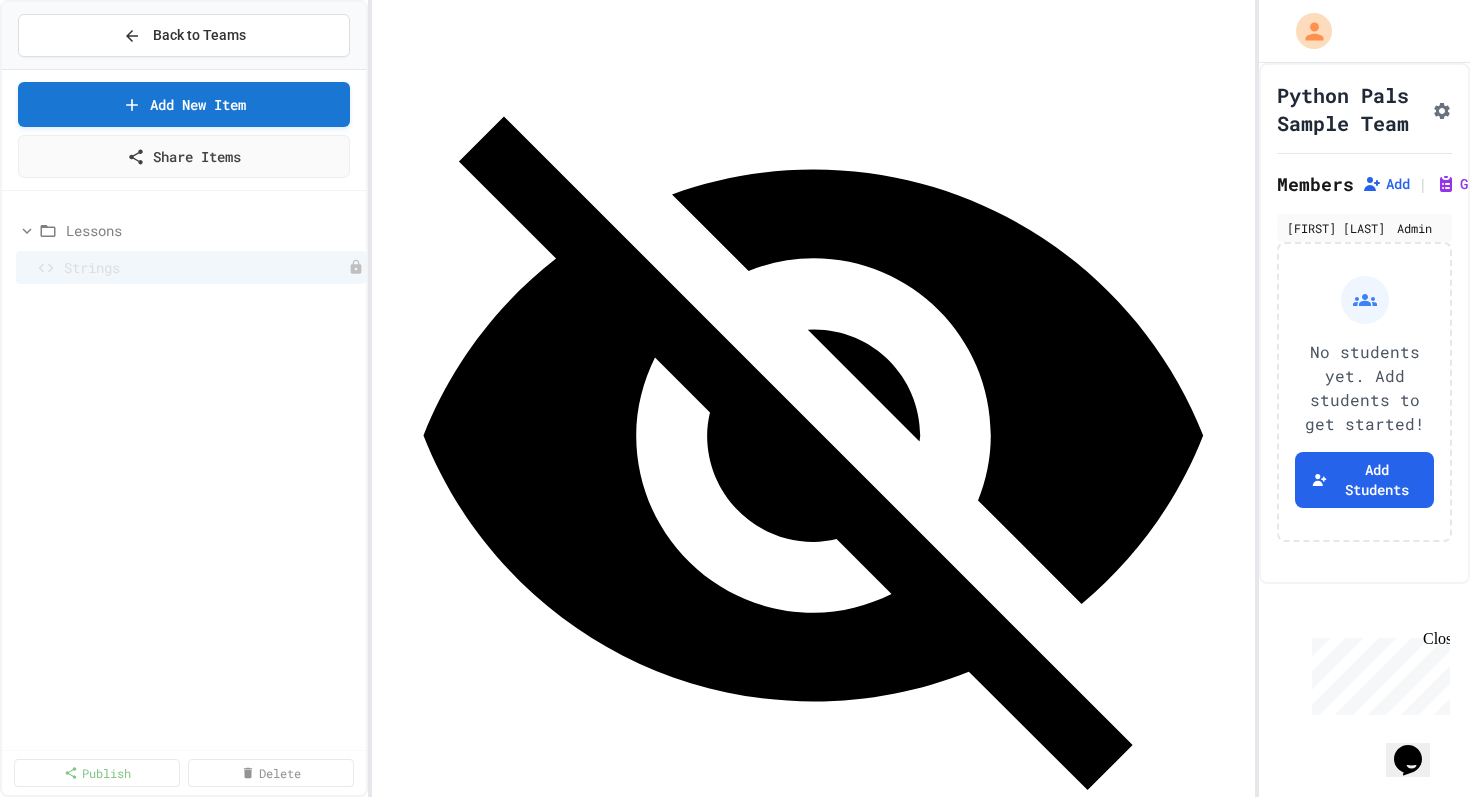 click on "**********" at bounding box center [592, 1252] 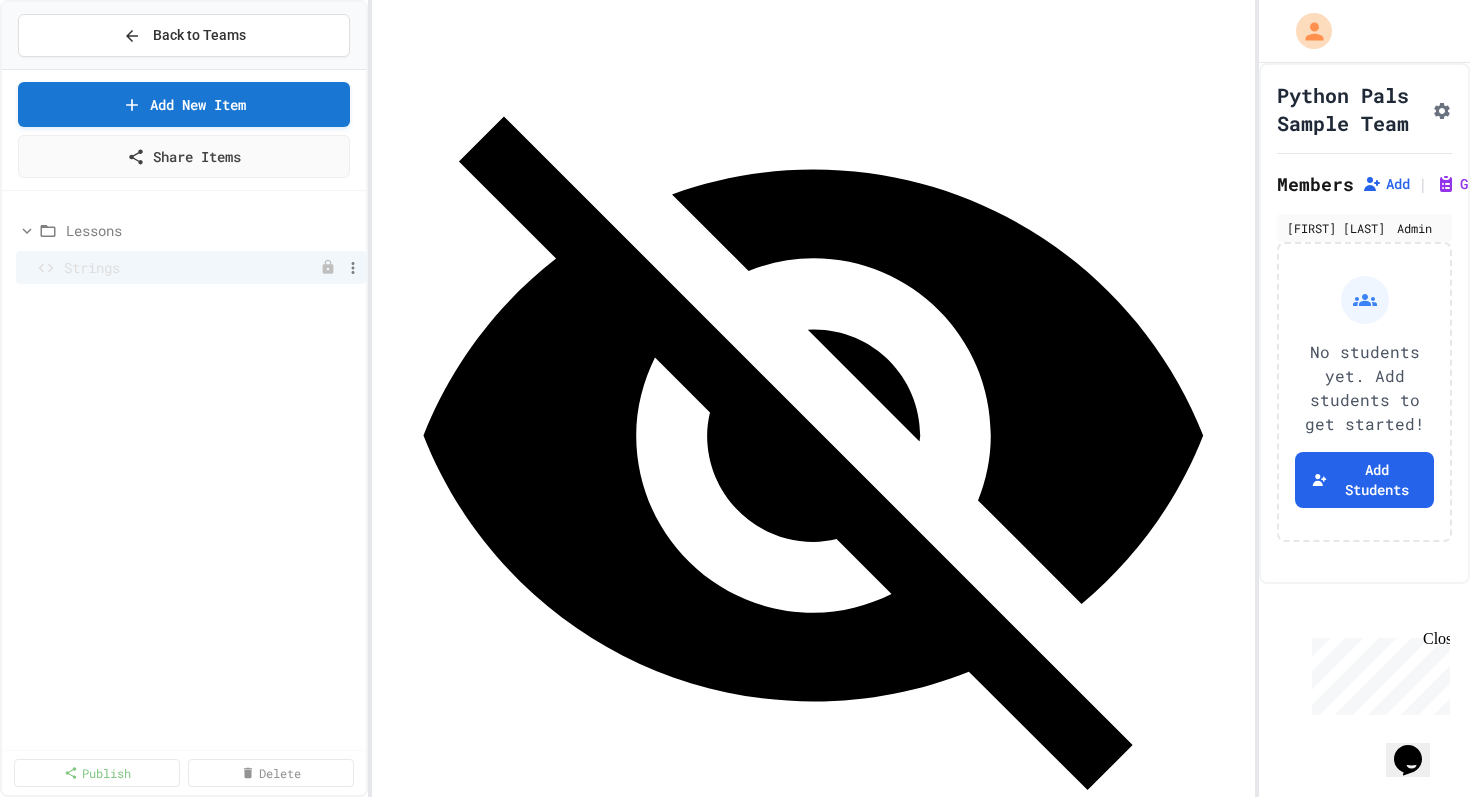 click 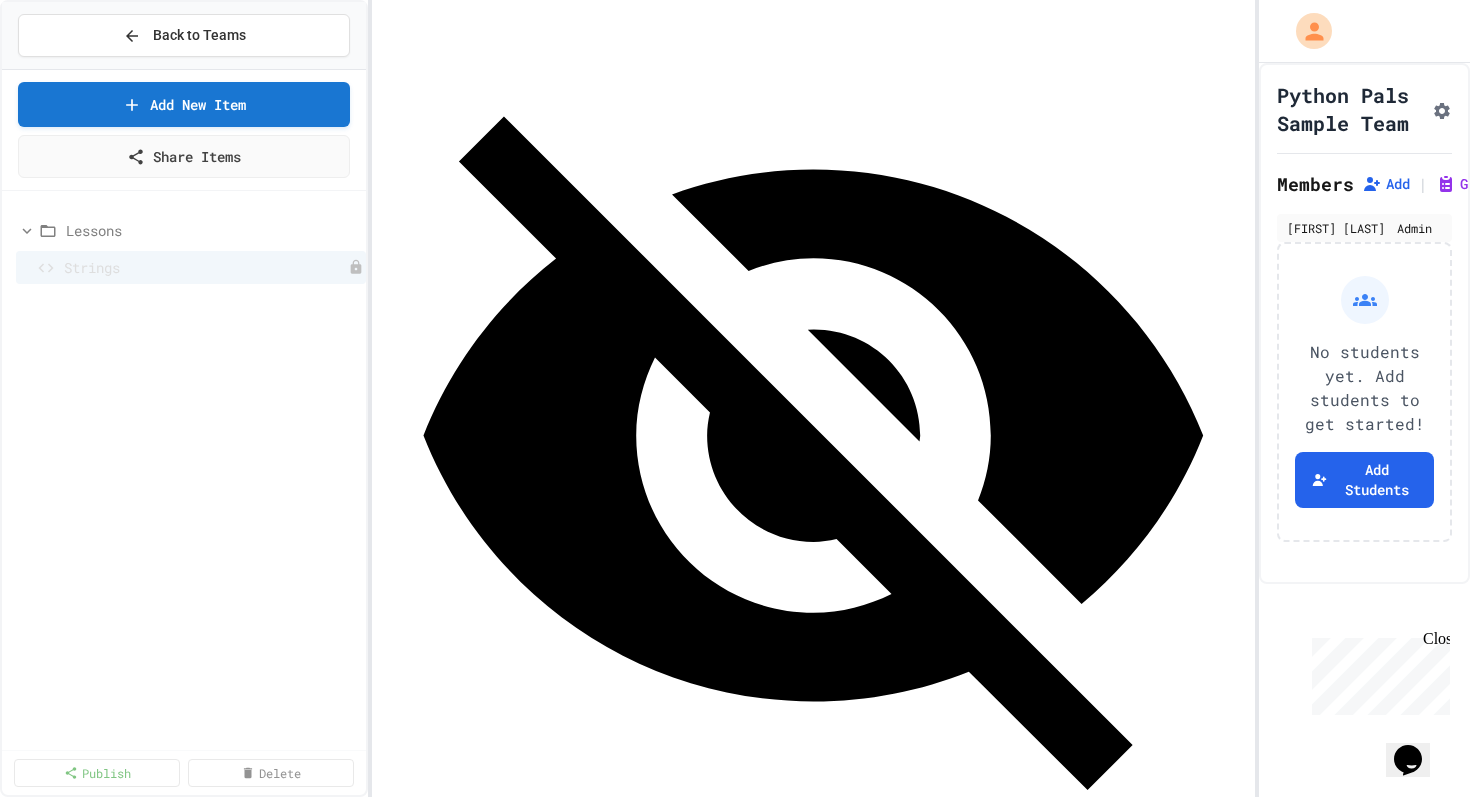 click on "Lessons   Strings" at bounding box center (184, 470) 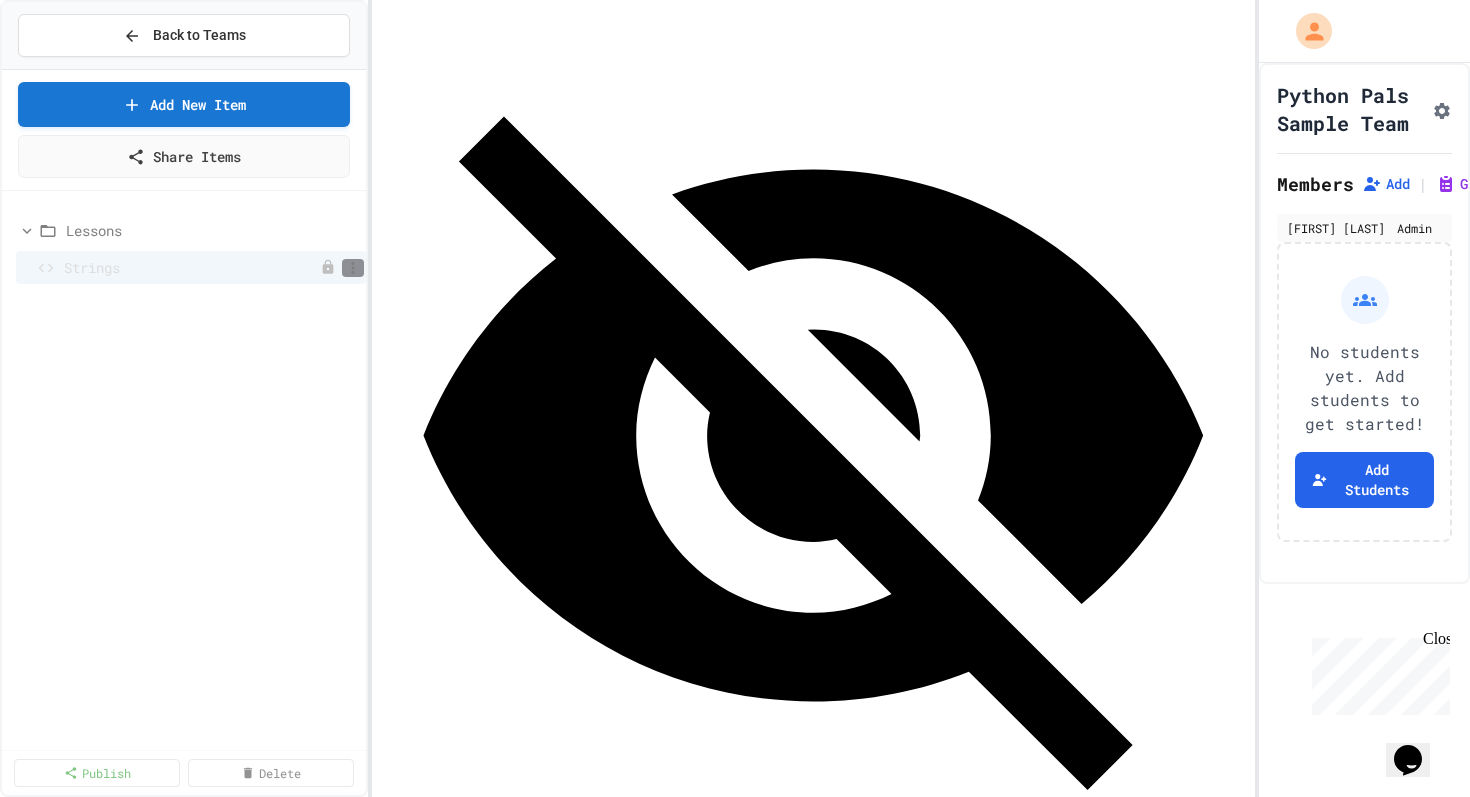 click 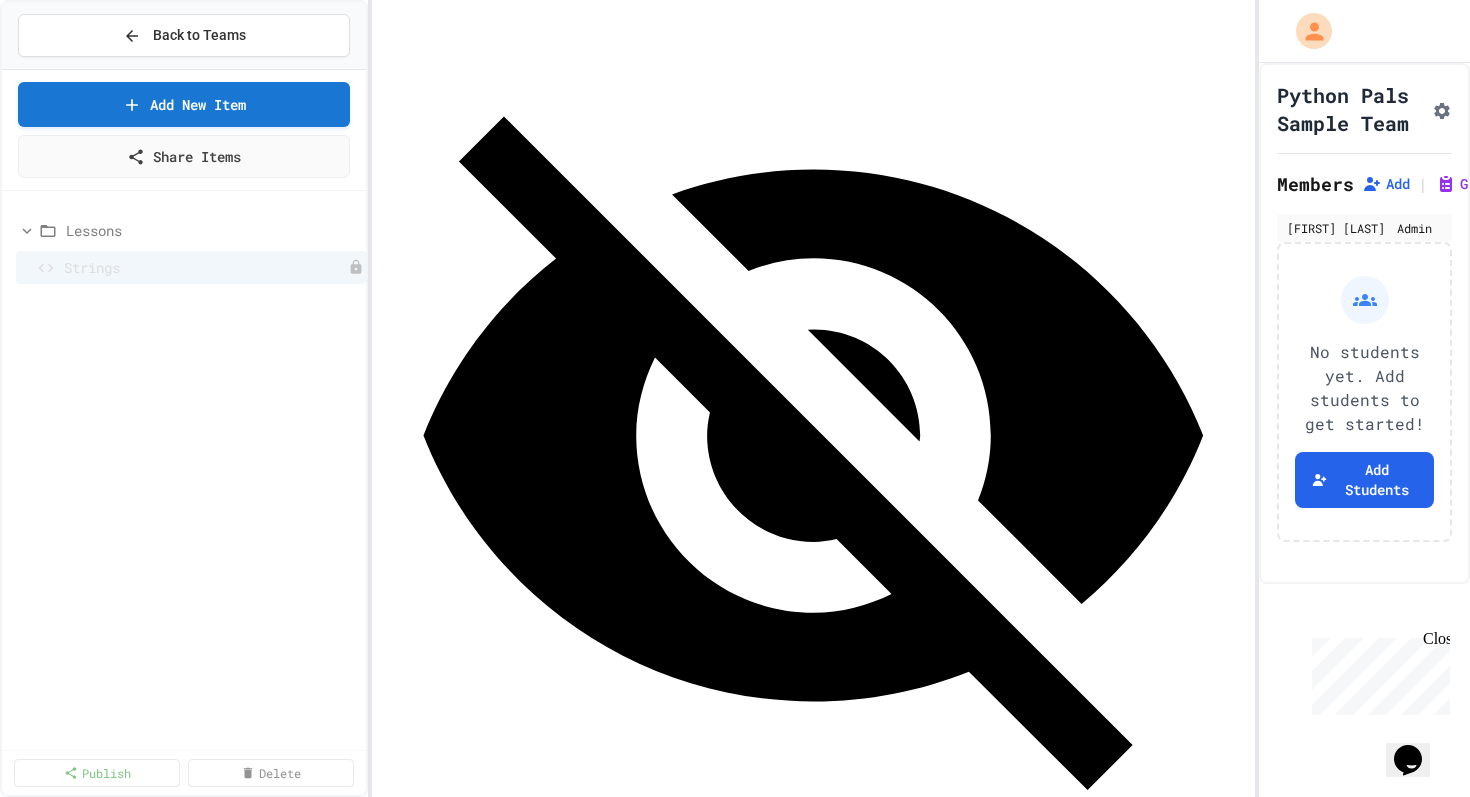 click at bounding box center [735, 799] 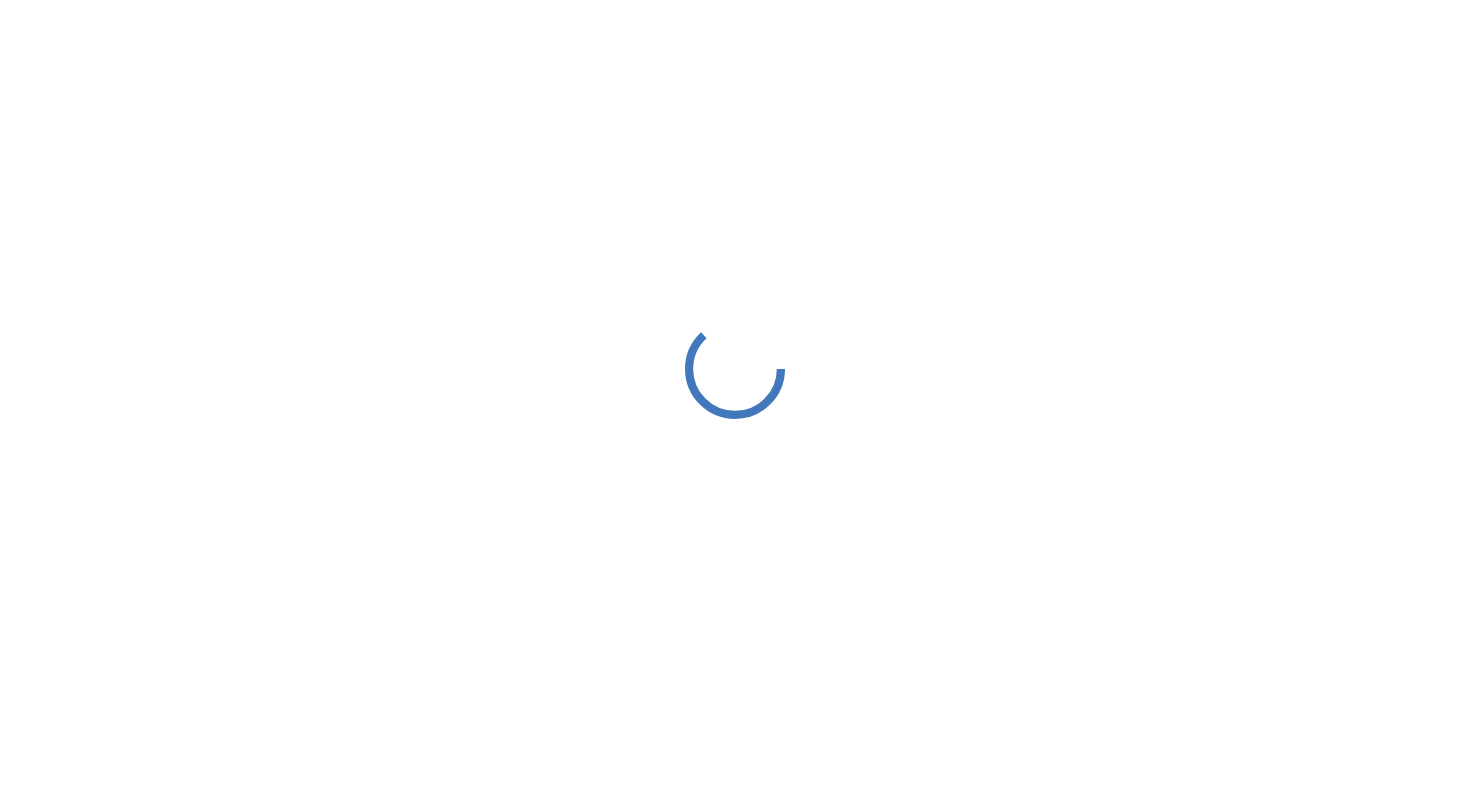 scroll, scrollTop: 0, scrollLeft: 0, axis: both 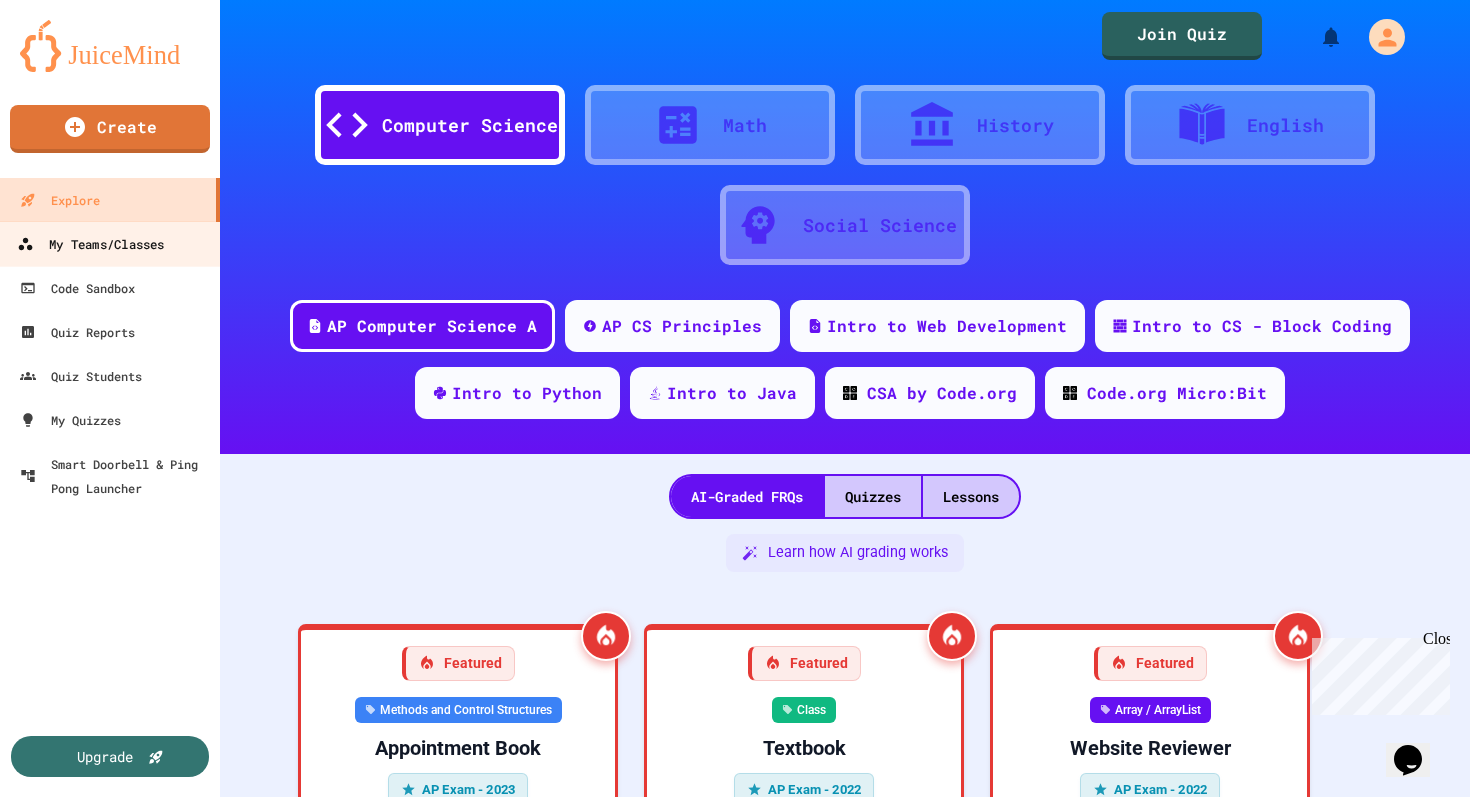 click on "My Teams/Classes" at bounding box center (90, 244) 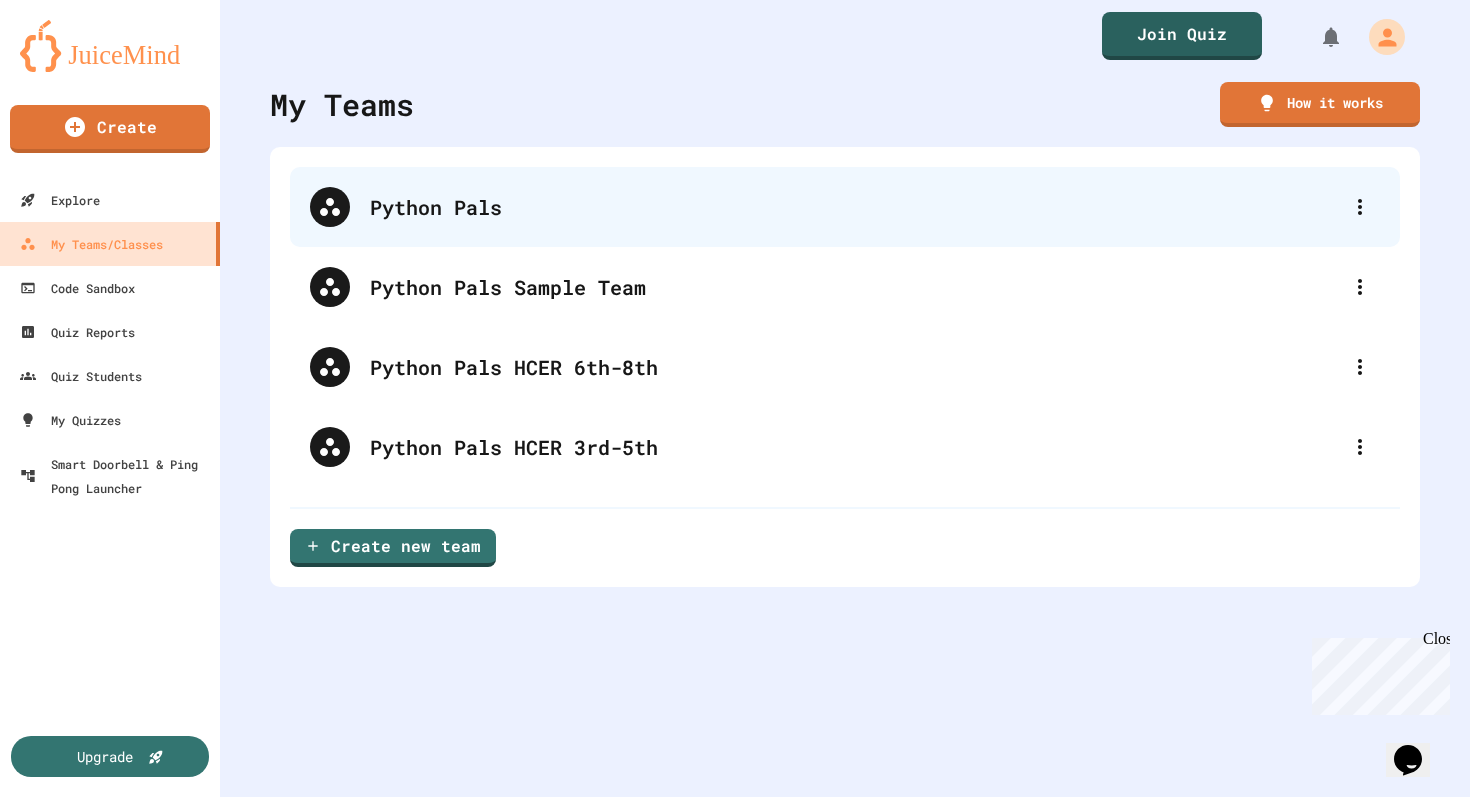 click on "Python Pals" at bounding box center [855, 207] 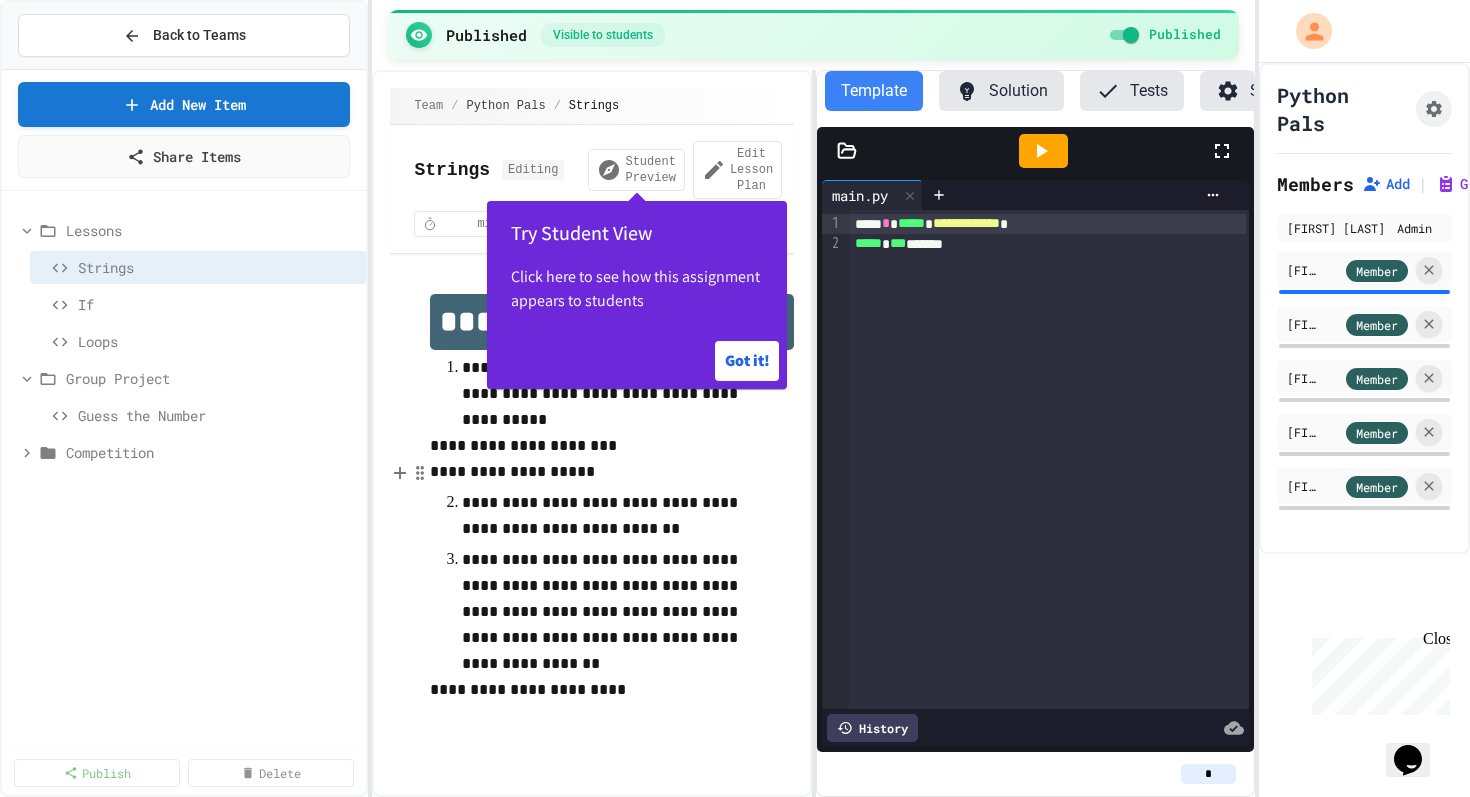 click on "**********" at bounding box center (612, 472) 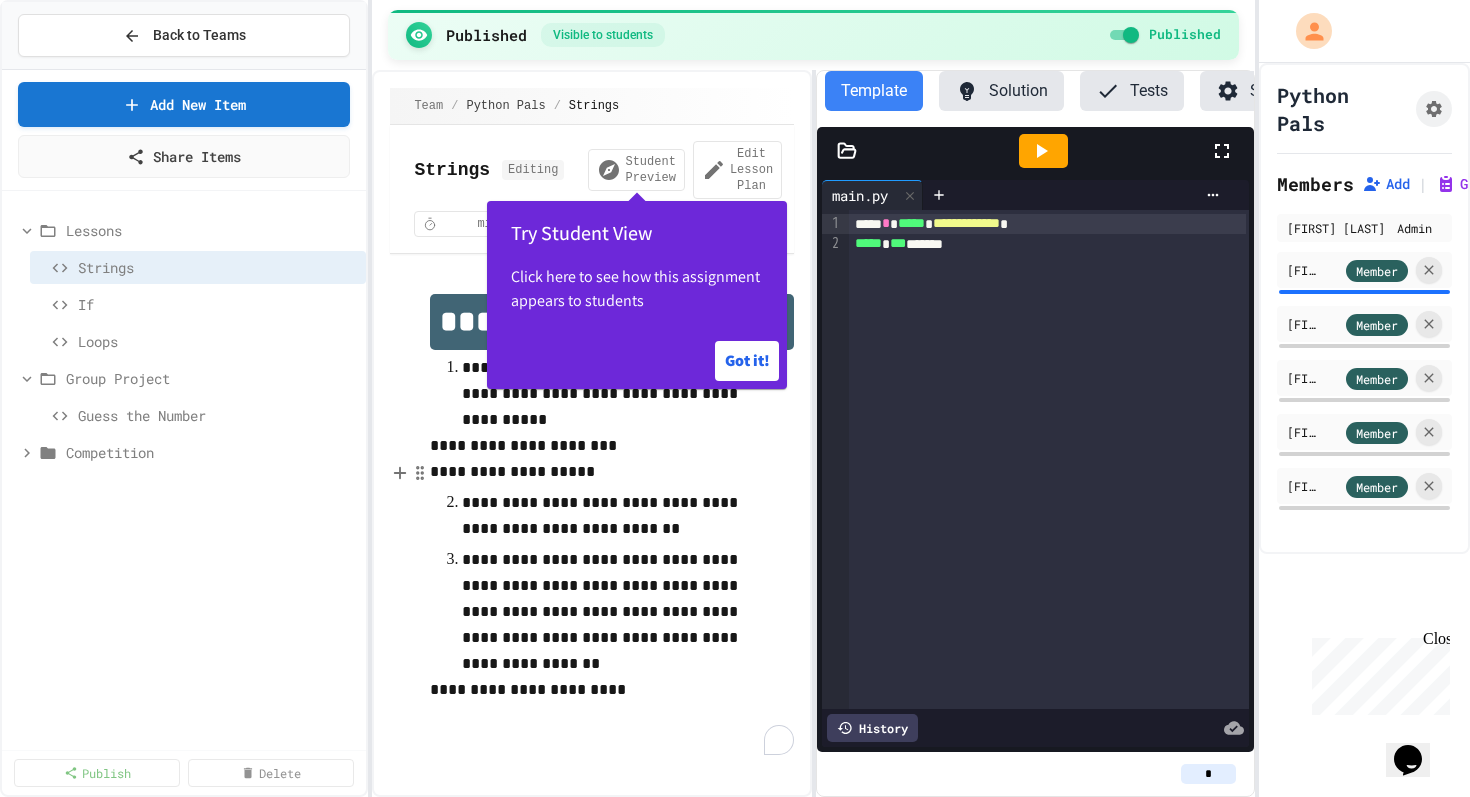 type 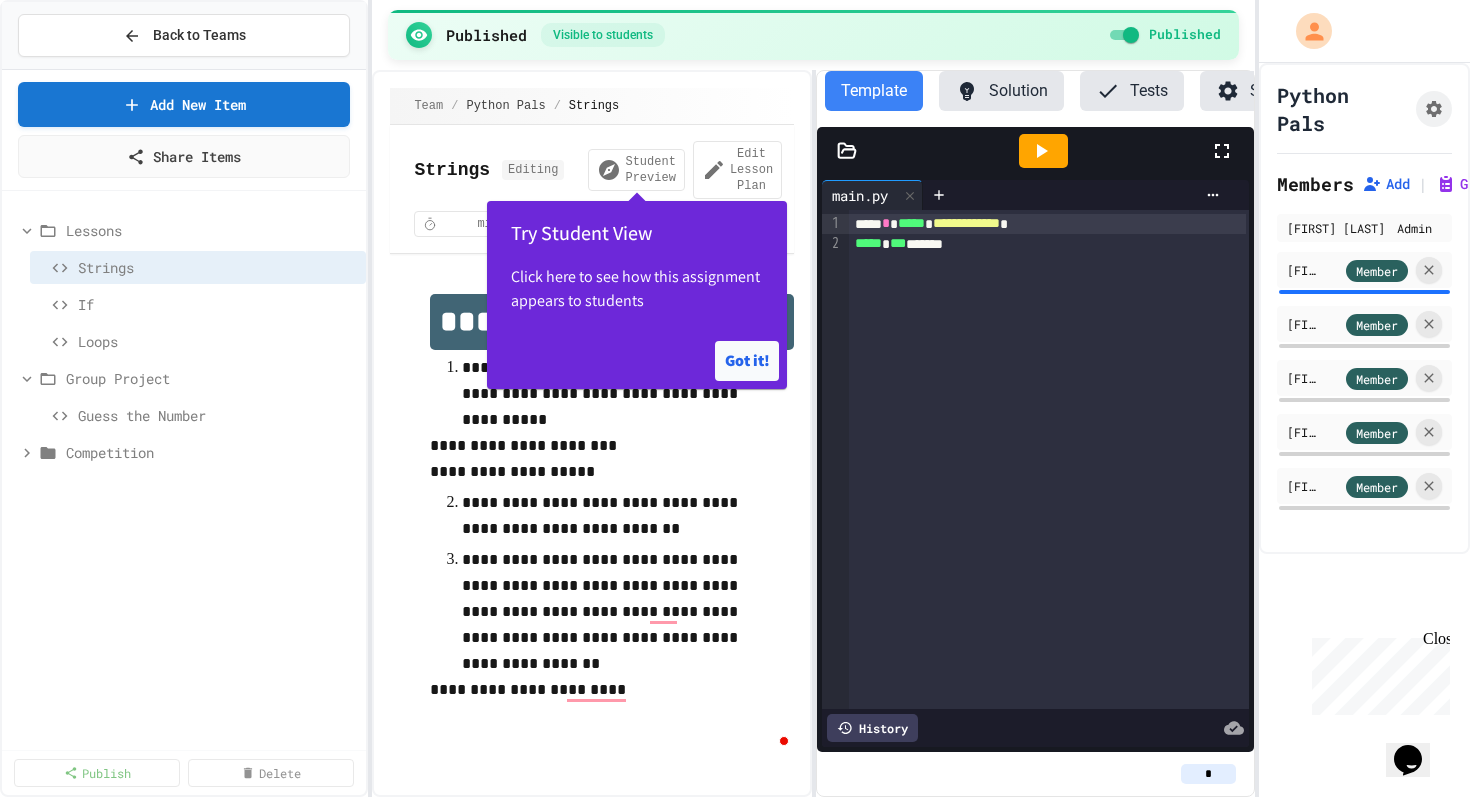 click on "Got it!" at bounding box center [747, 361] 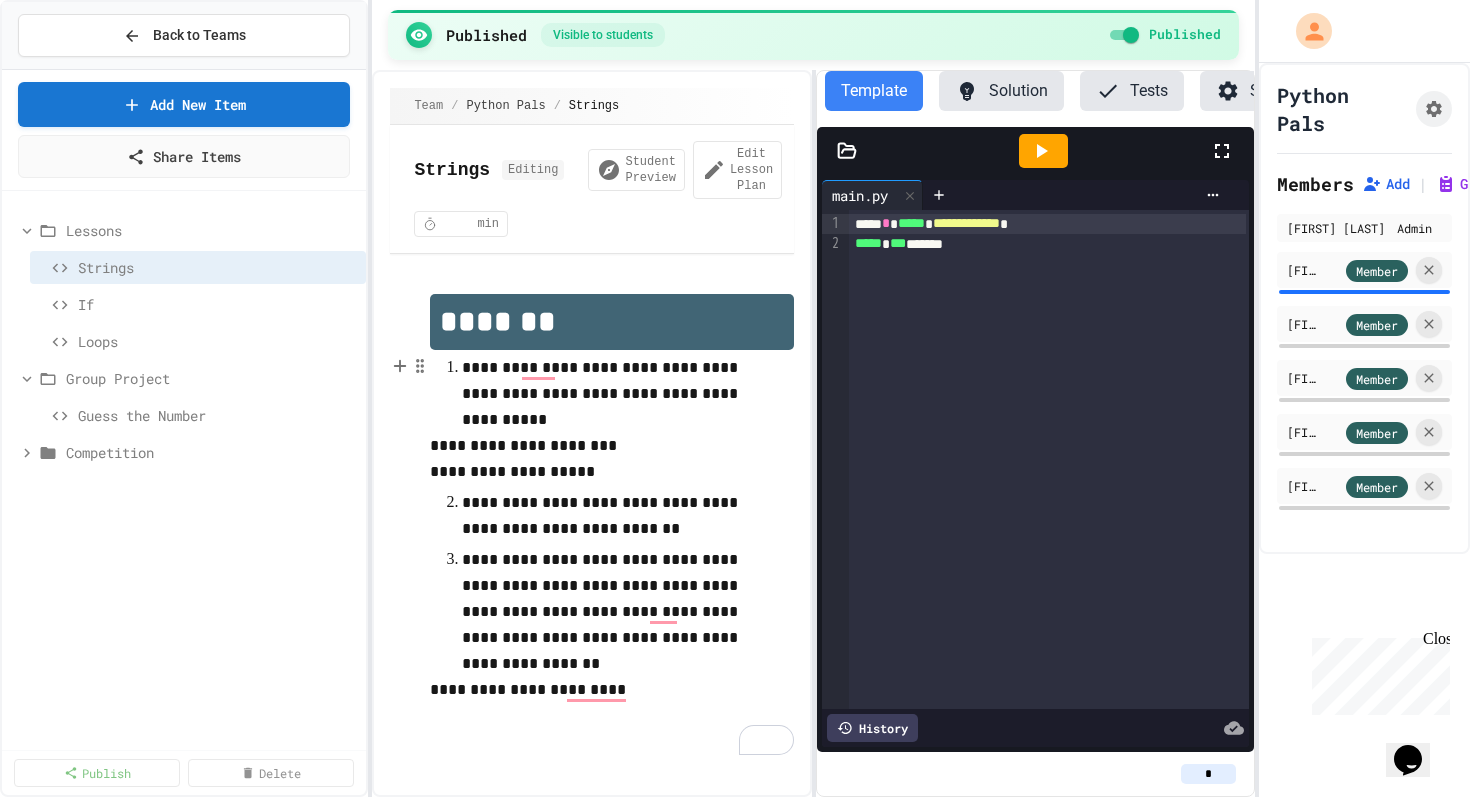 click on "**********" at bounding box center (612, 394) 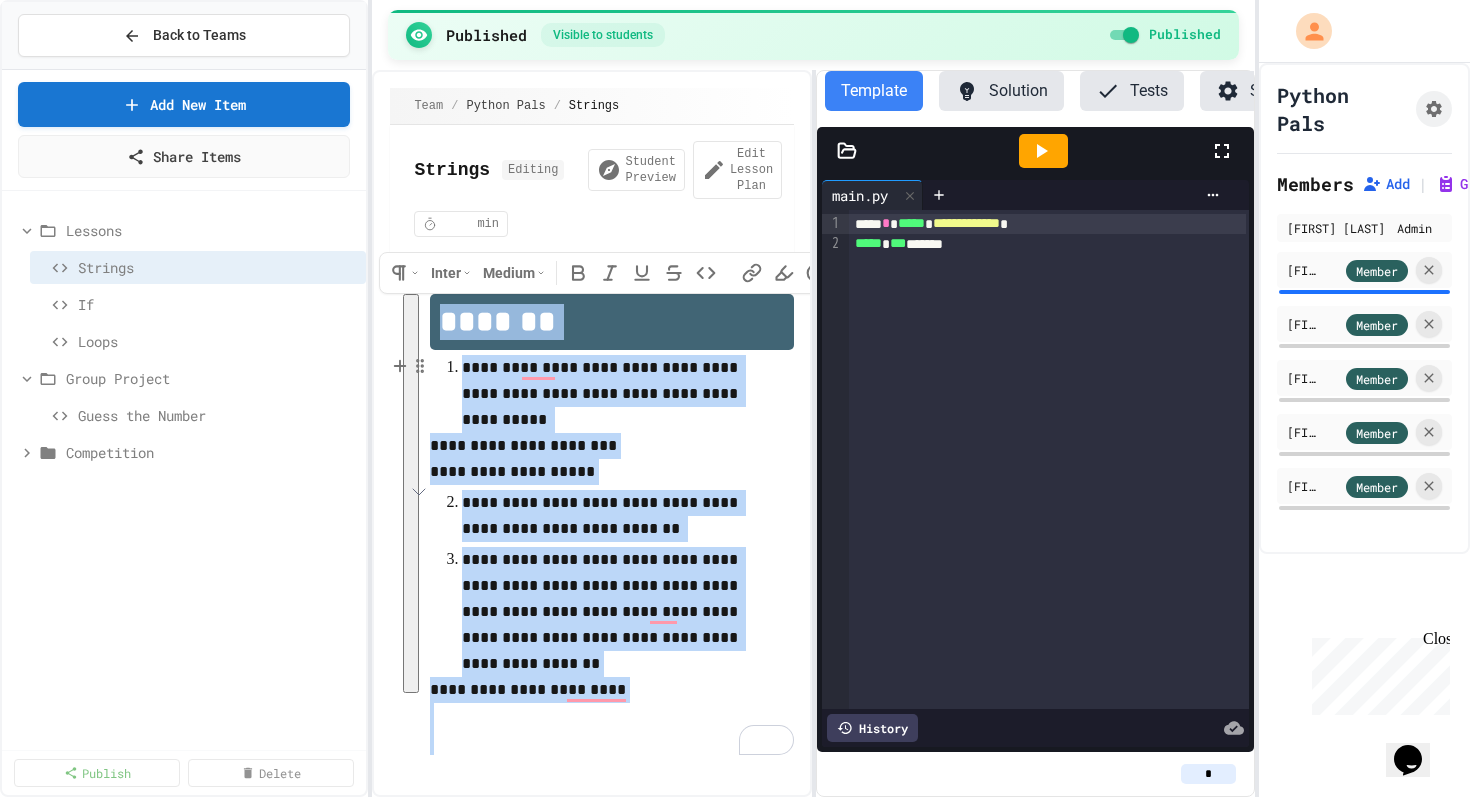 copy on "**********" 